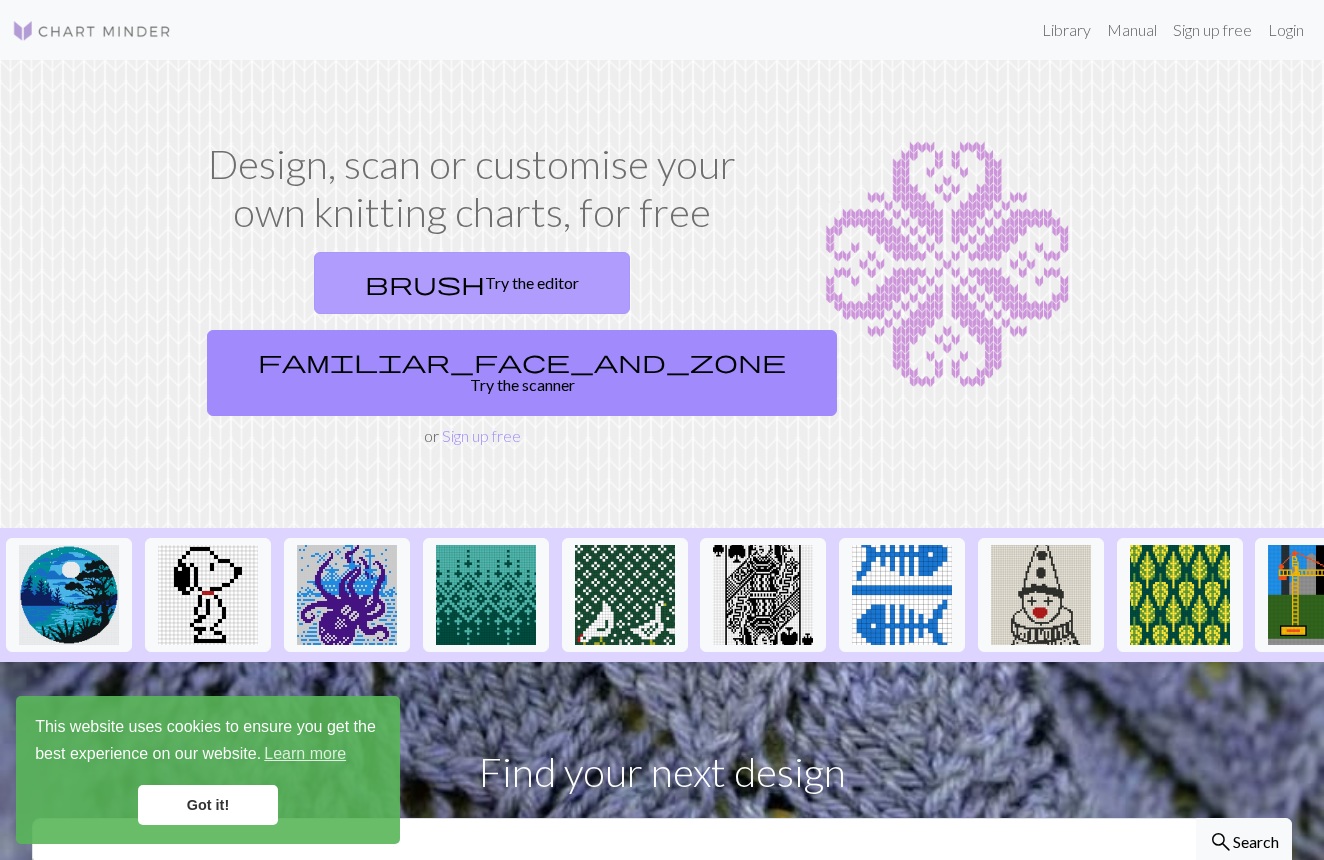 scroll, scrollTop: 0, scrollLeft: 0, axis: both 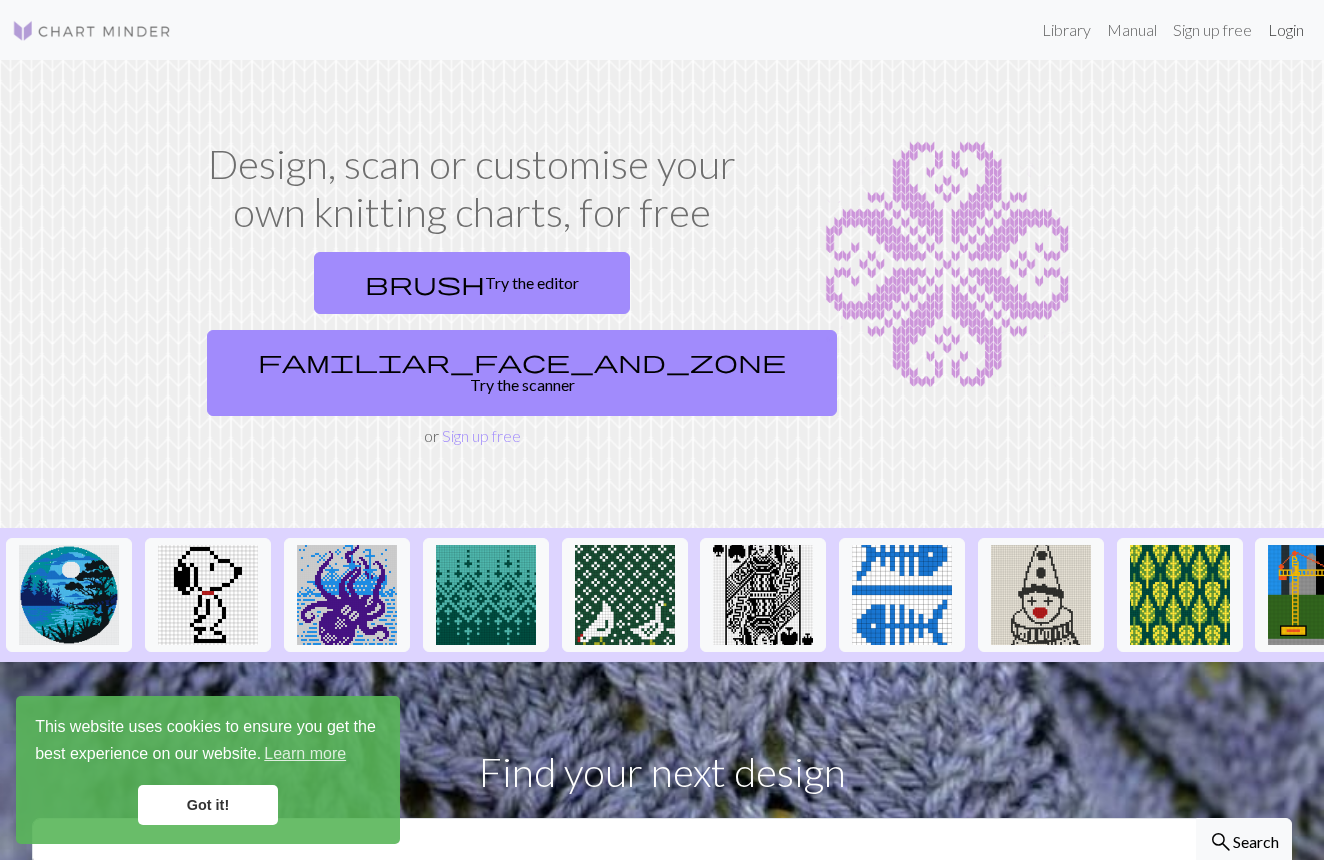 click on "Login" at bounding box center (1286, 30) 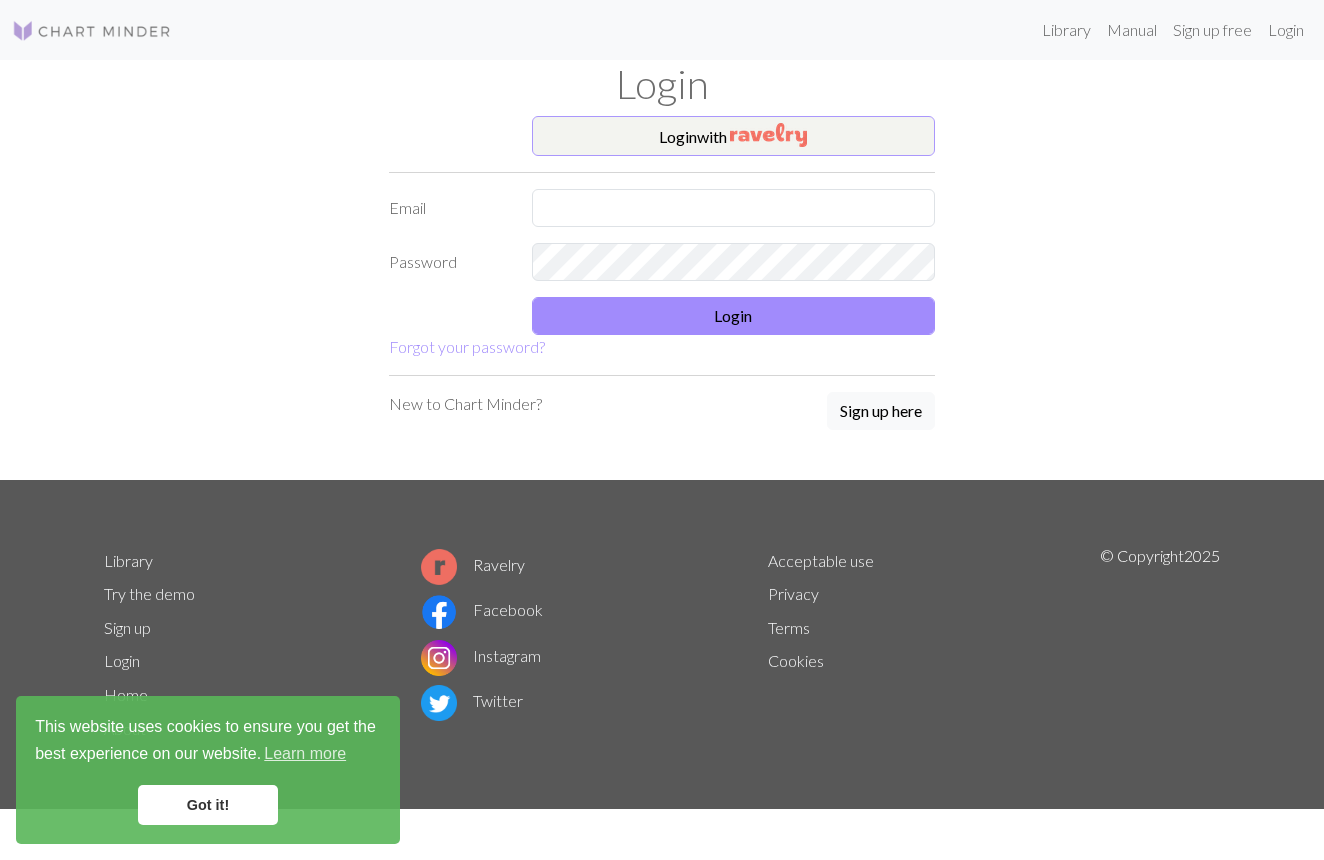click at bounding box center (768, 135) 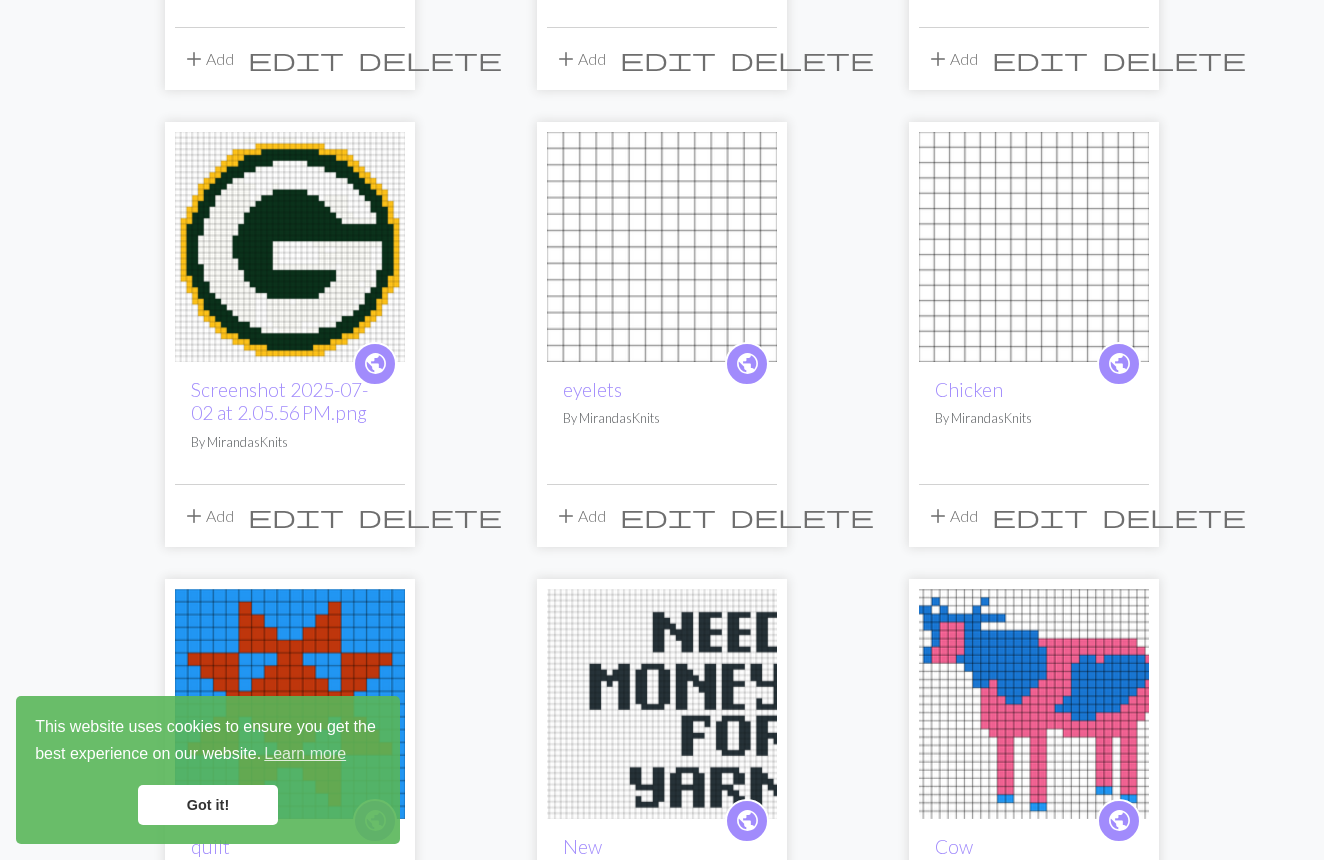 scroll, scrollTop: 531, scrollLeft: 0, axis: vertical 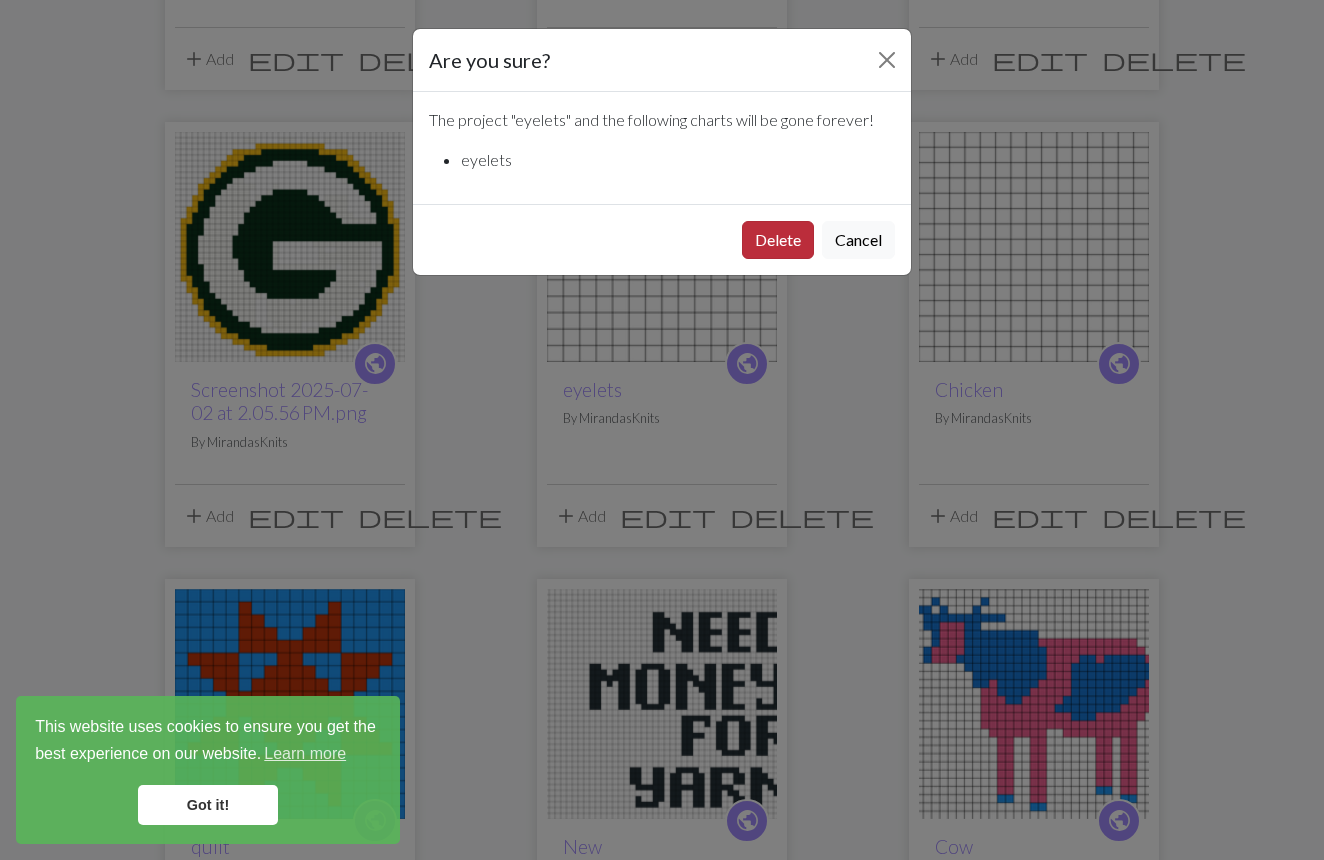 click on "Delete" at bounding box center [778, 240] 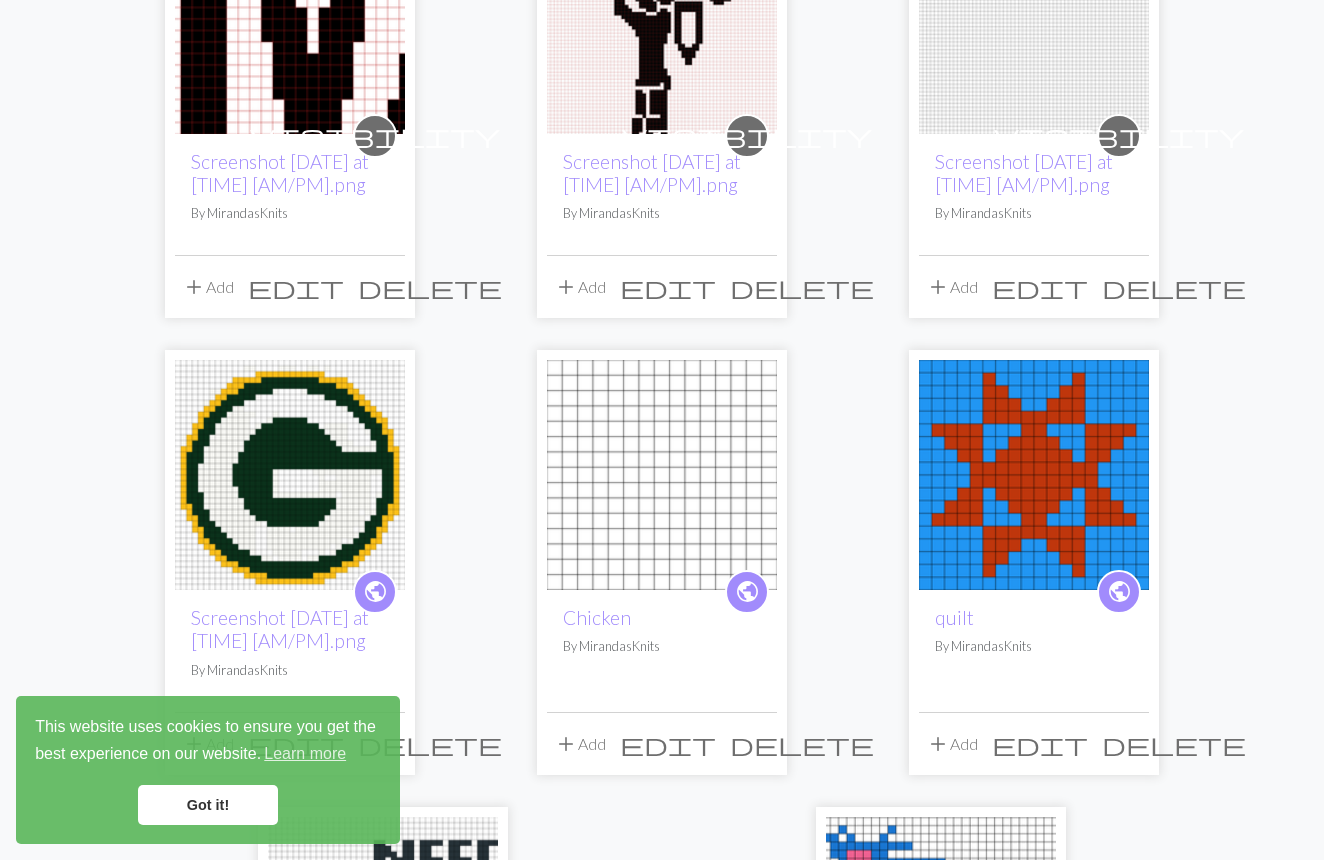 scroll, scrollTop: 304, scrollLeft: 0, axis: vertical 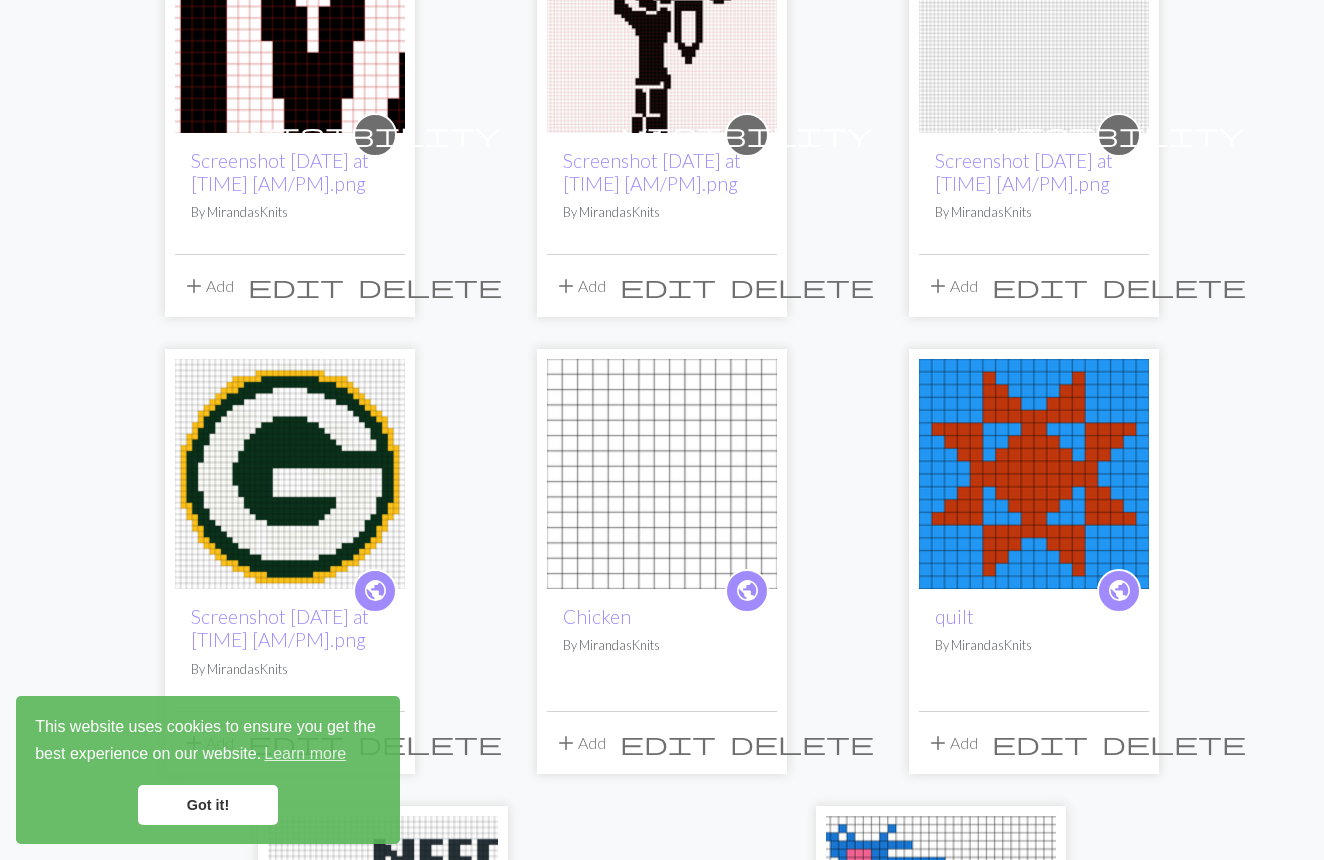 click on "edit" at bounding box center [668, 743] 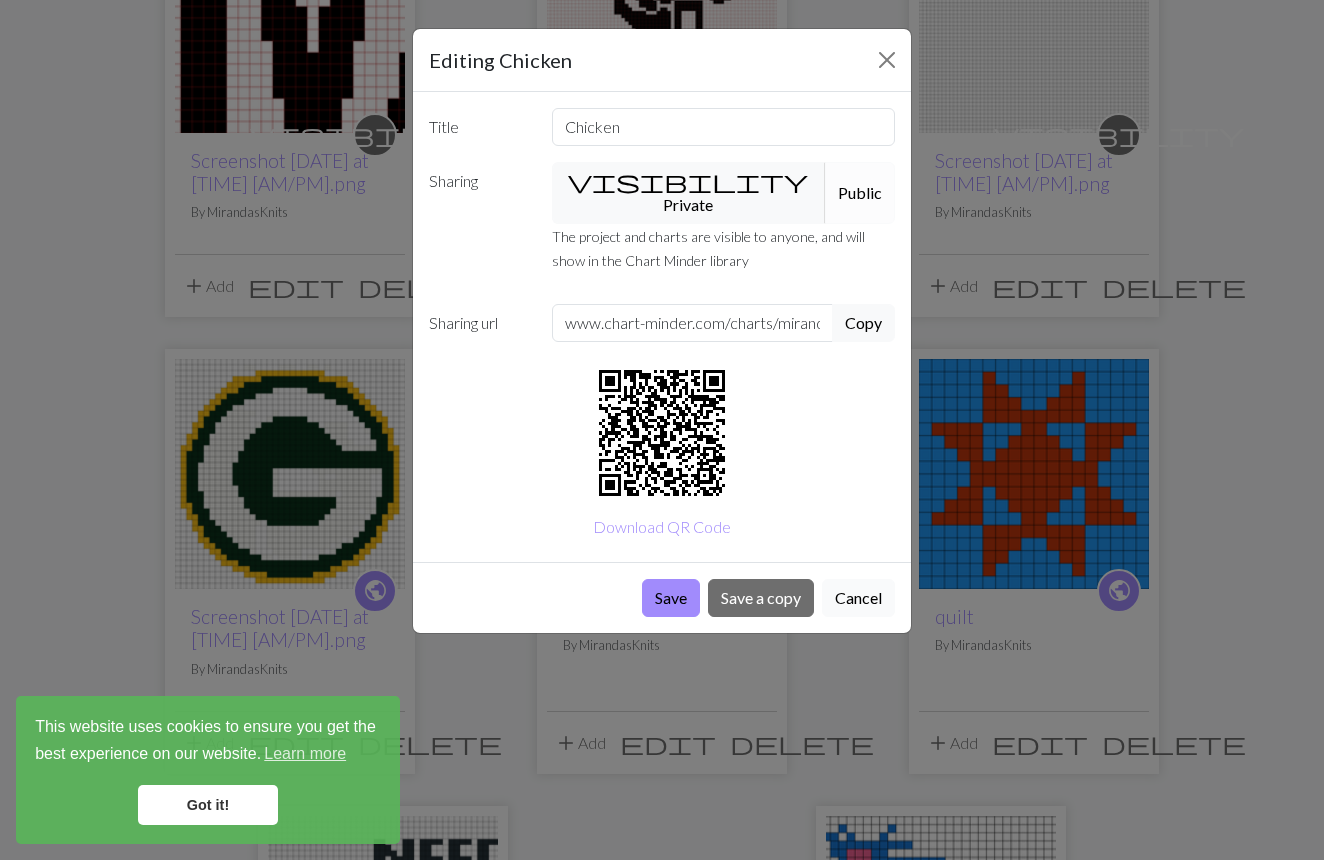 click on "Cancel" at bounding box center [858, 598] 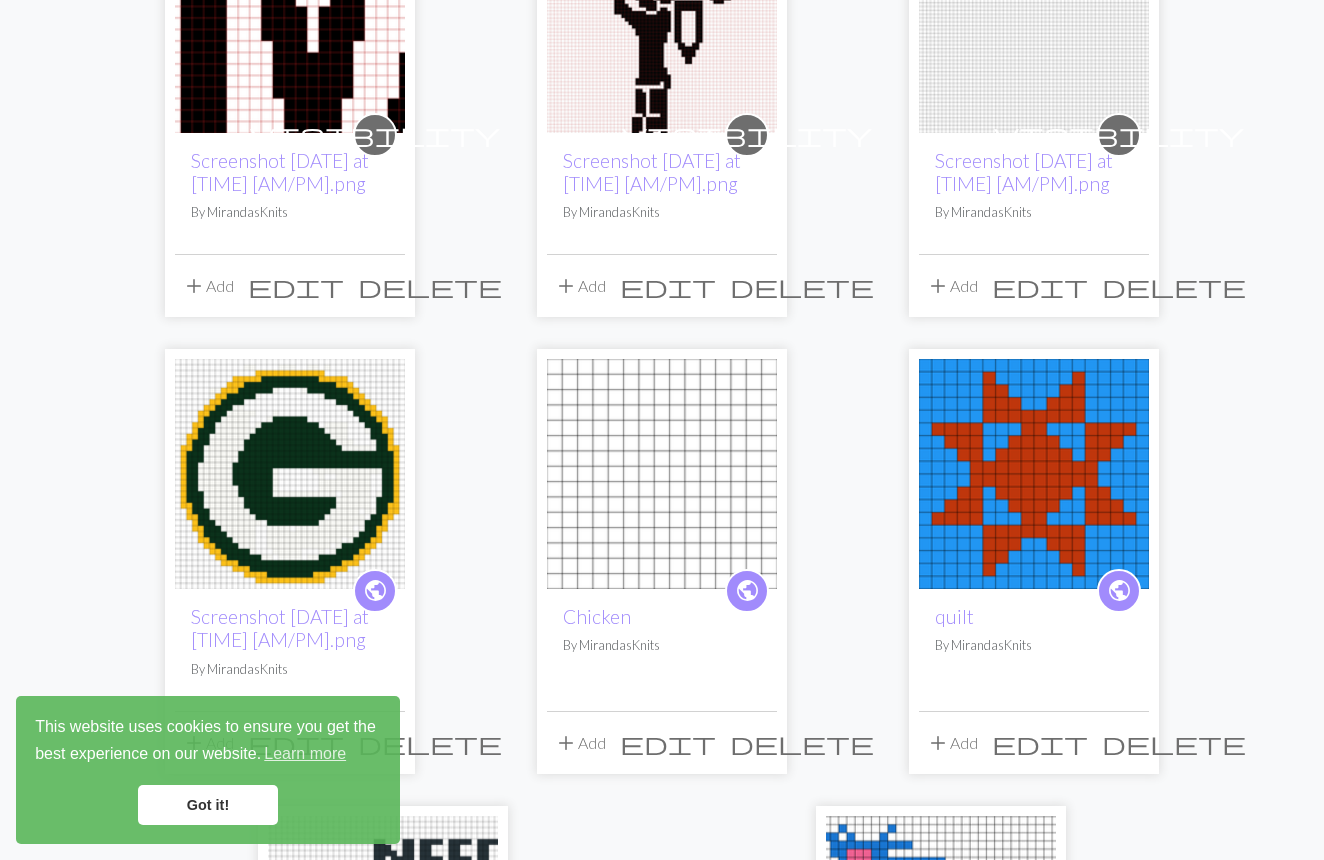 click at bounding box center (662, 474) 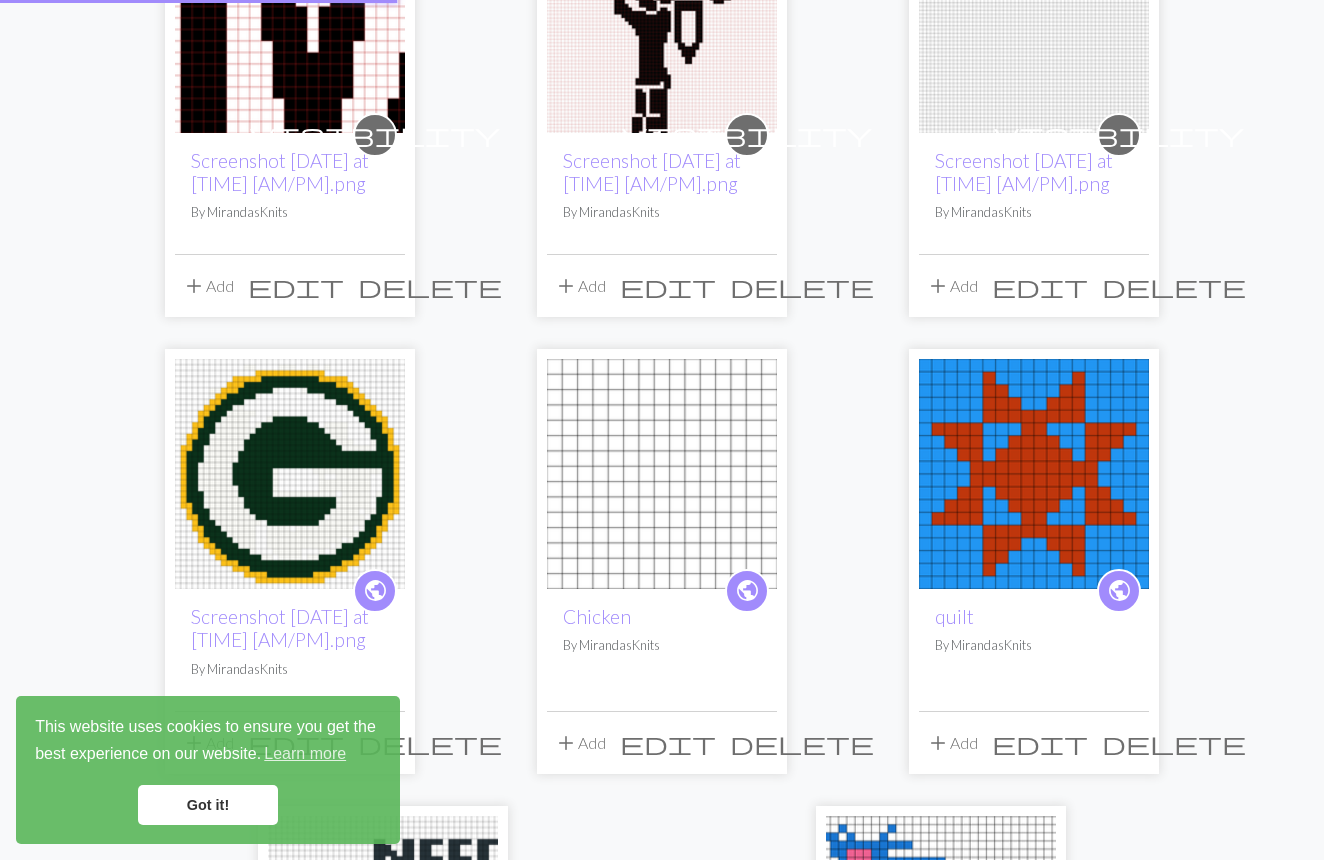 scroll, scrollTop: 0, scrollLeft: 0, axis: both 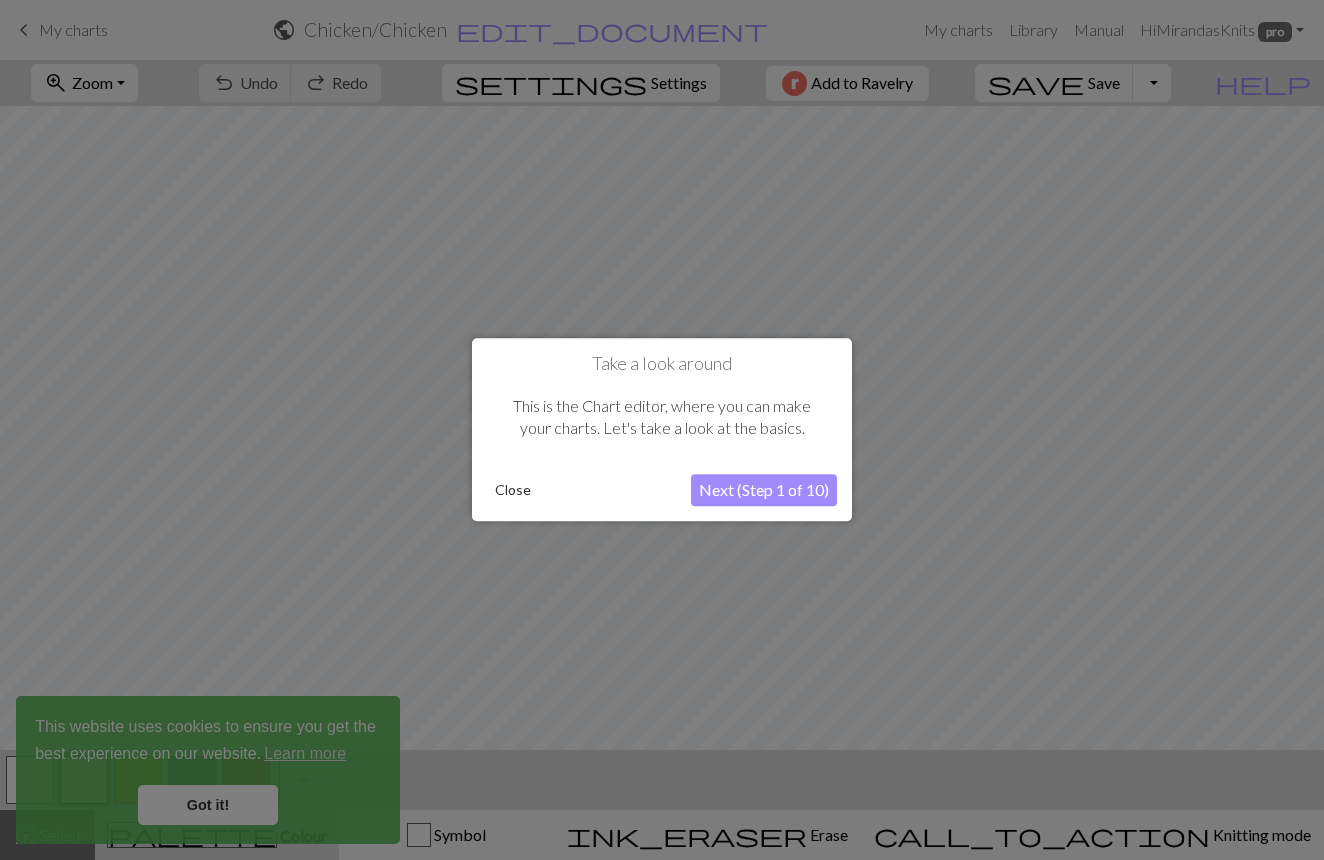 click on "Close" at bounding box center [513, 491] 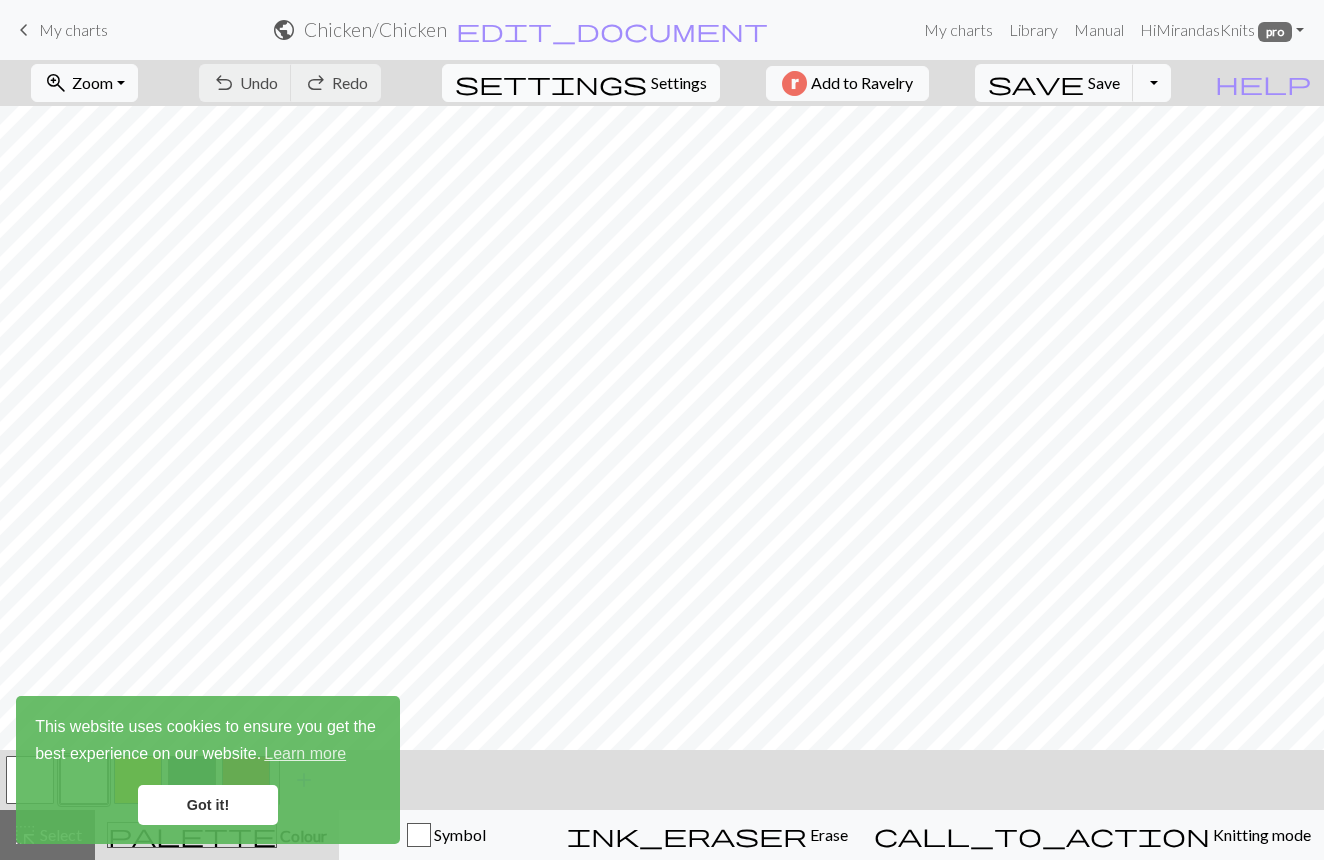 click on "settings" at bounding box center [551, 83] 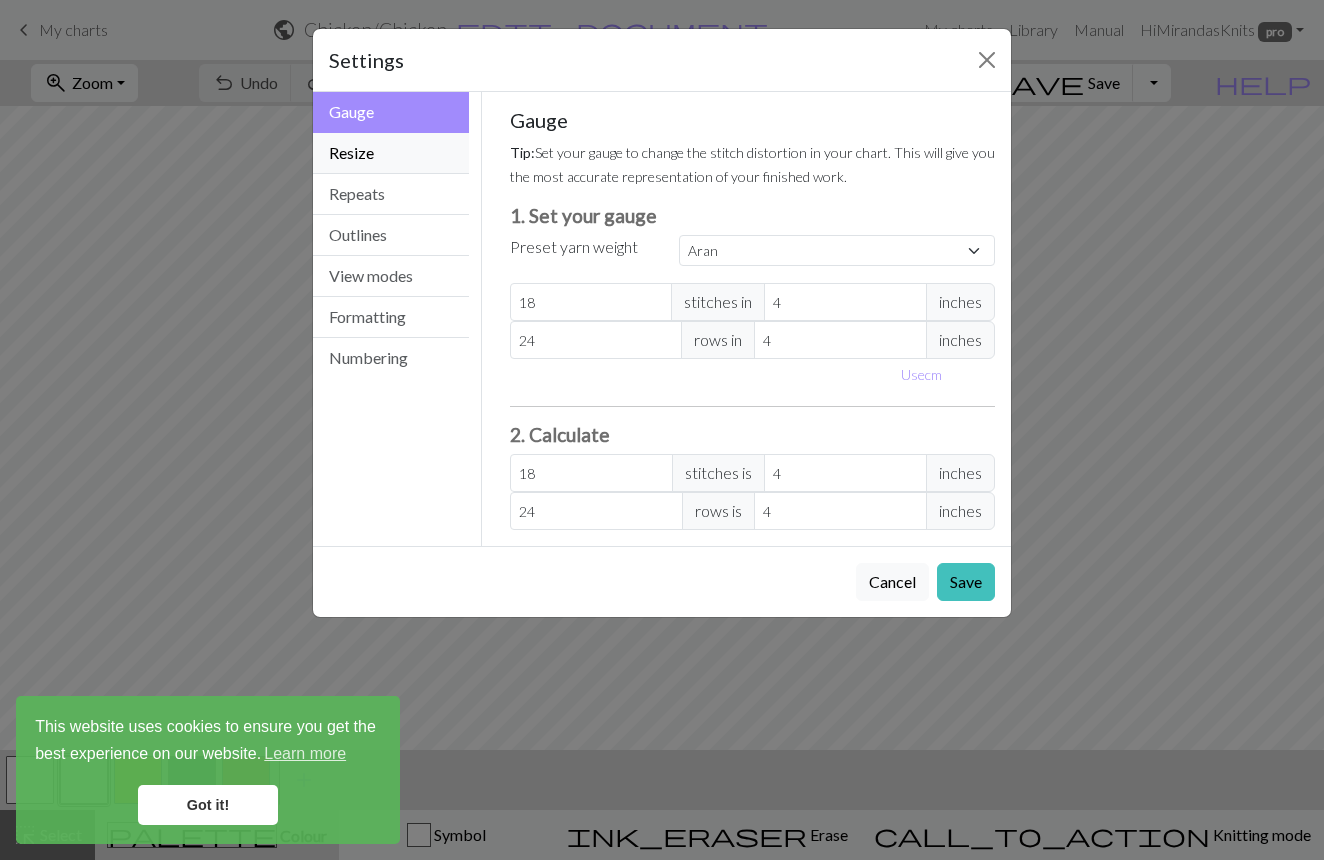 click on "Resize" at bounding box center (391, 153) 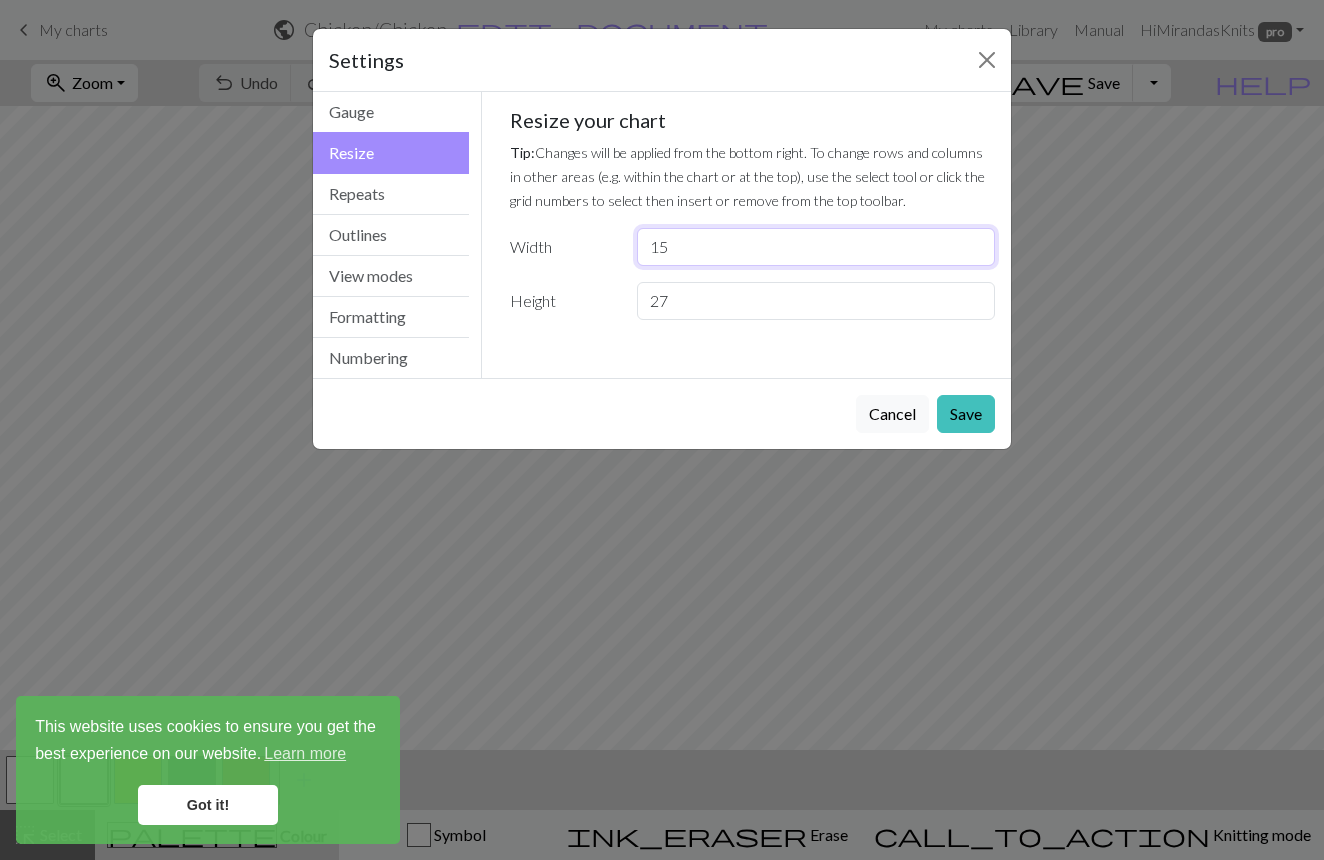 click on "15" at bounding box center (816, 247) 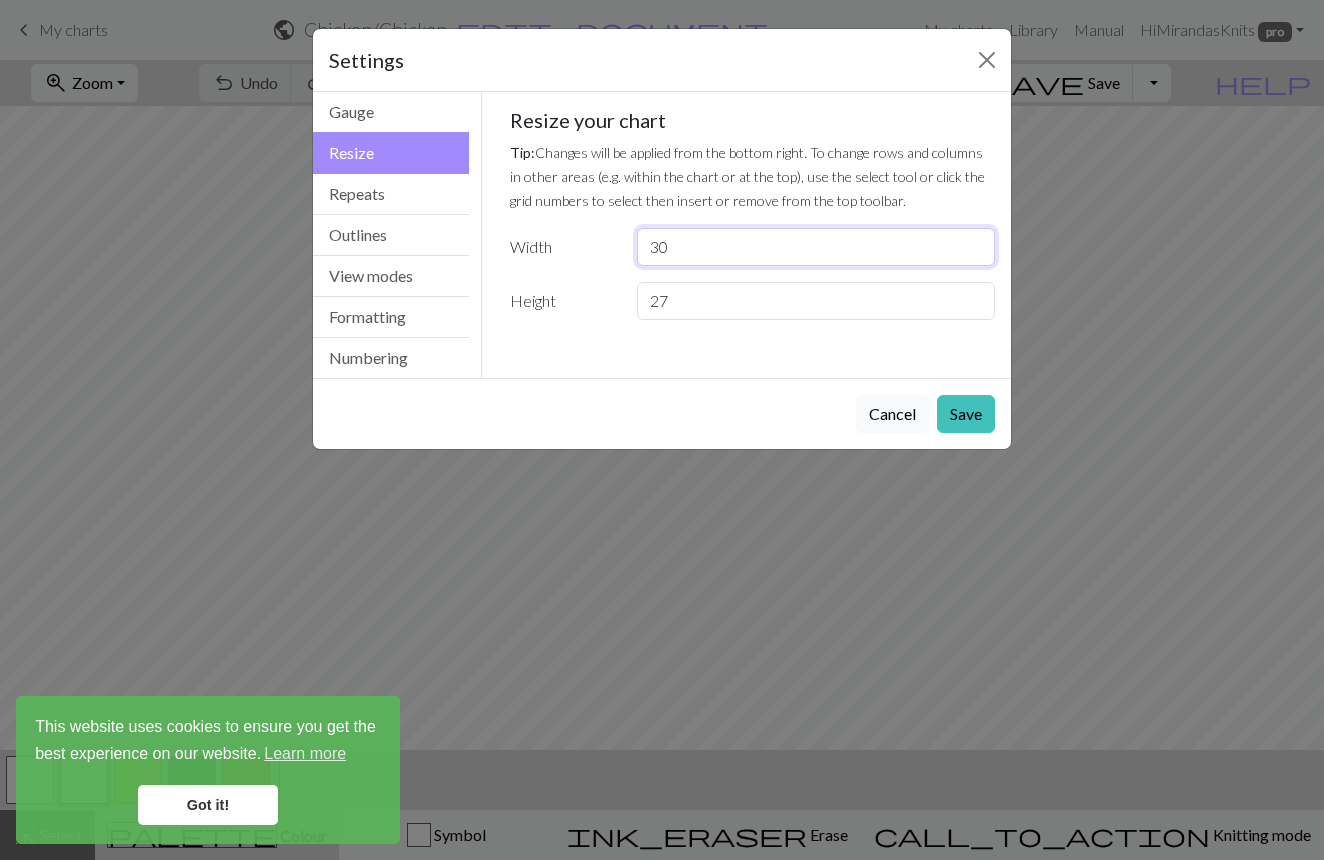 type on "30" 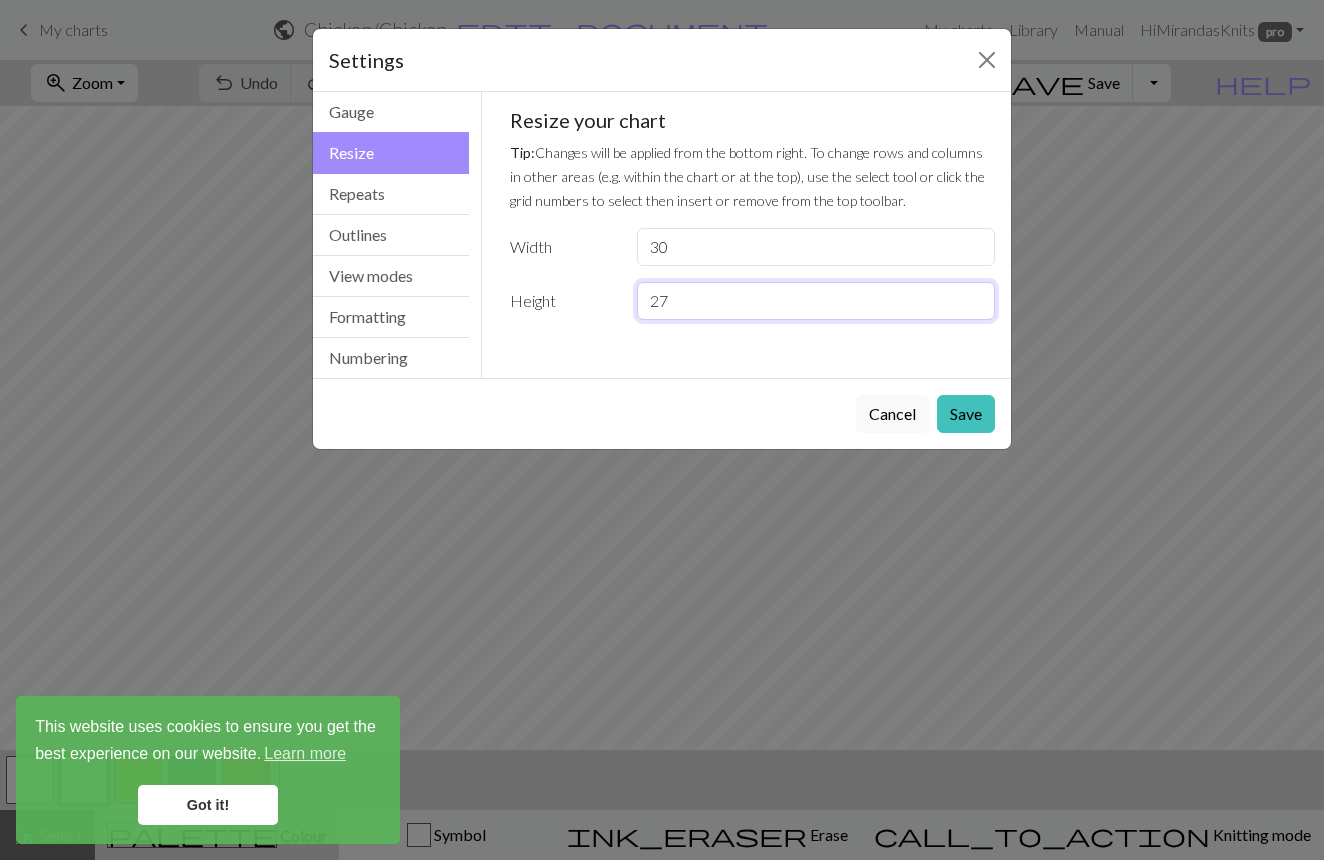click on "27" at bounding box center [816, 301] 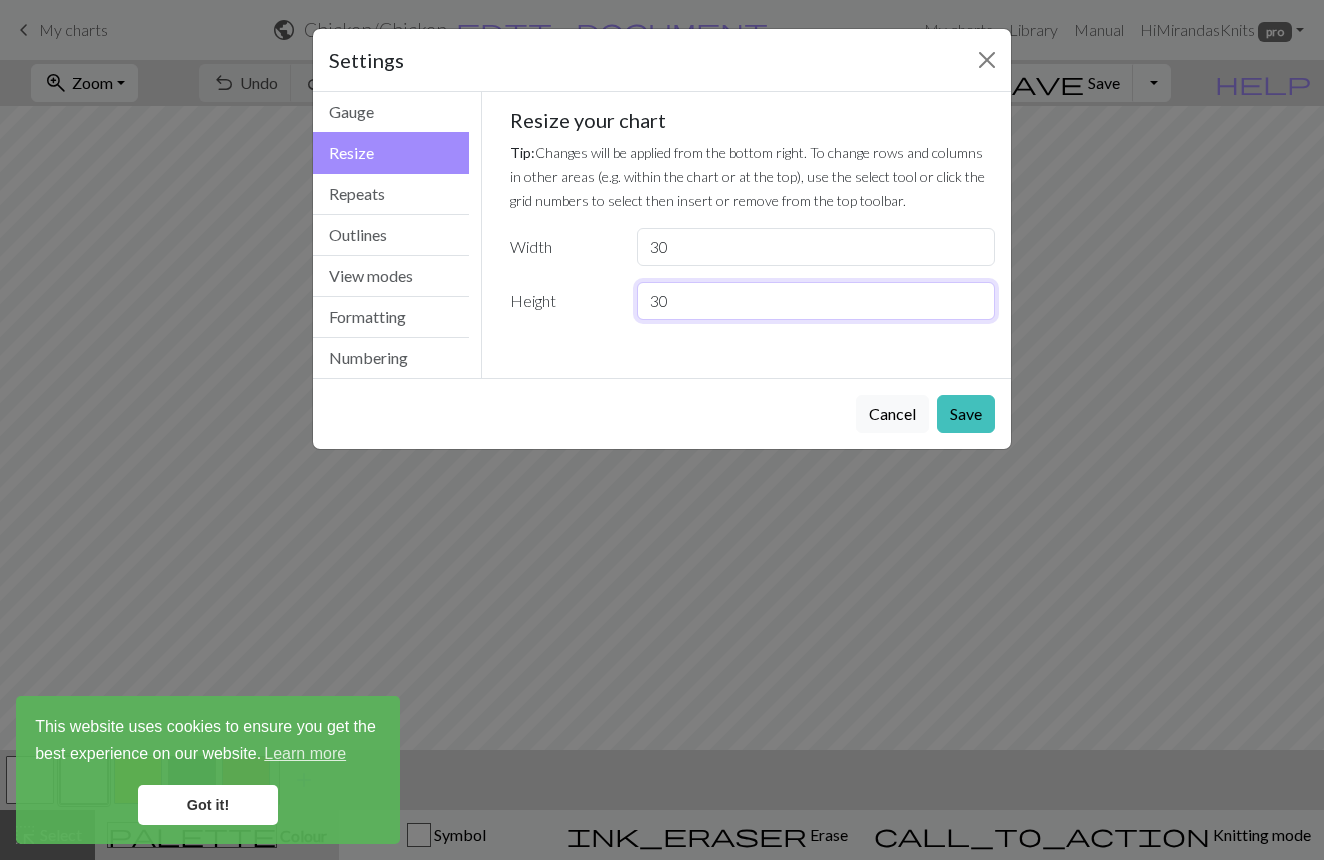 type on "30" 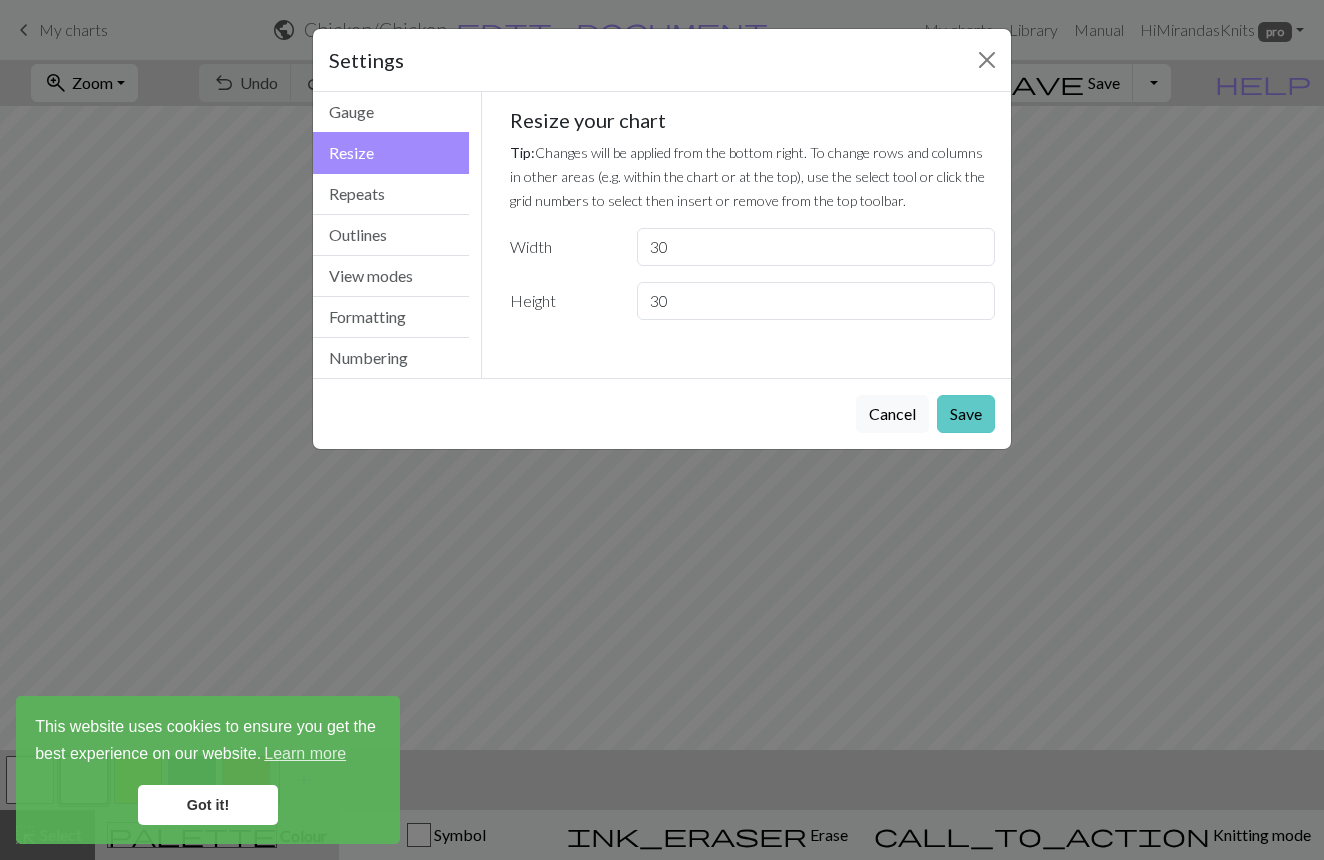 click on "Save" at bounding box center [966, 414] 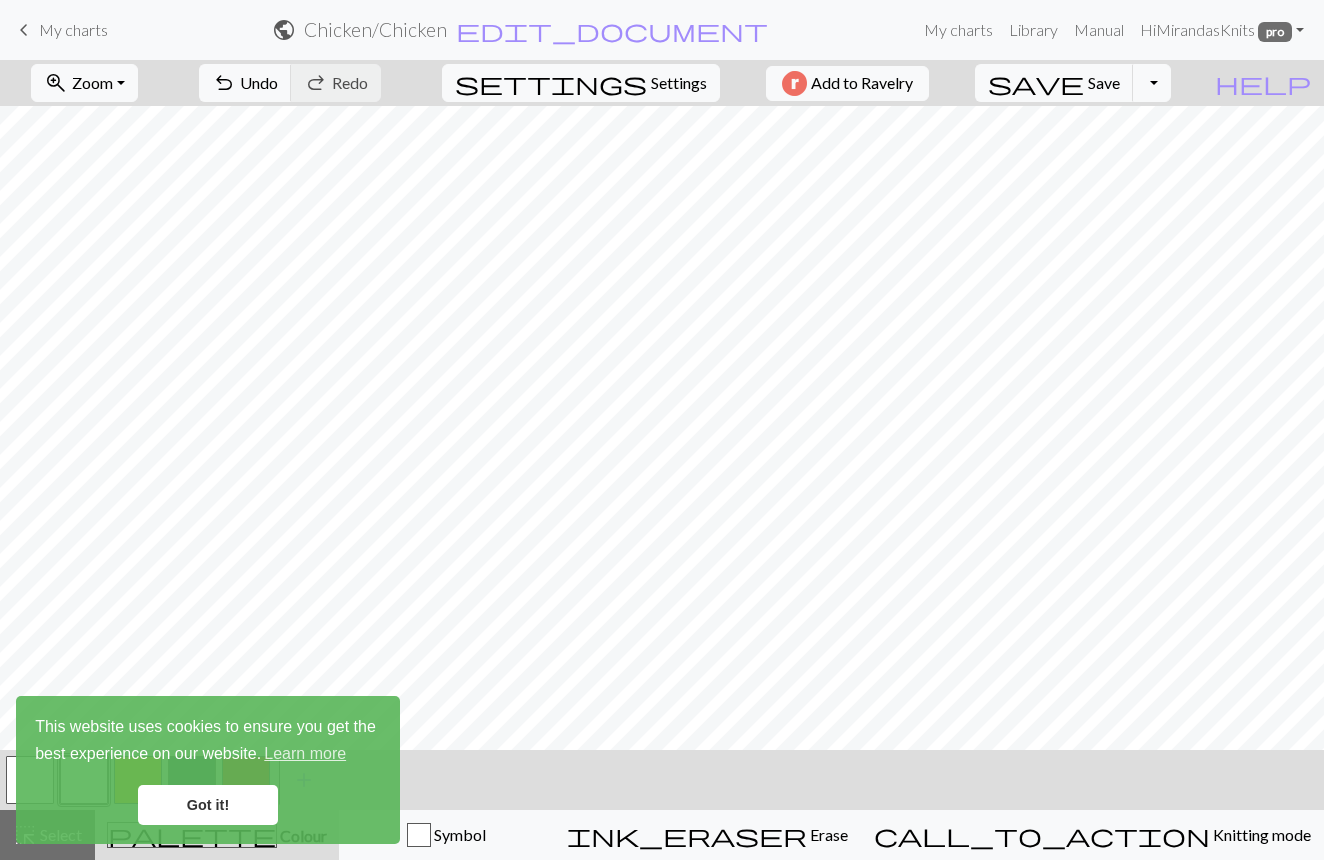 click on "Chicken  /  Chicken" at bounding box center [375, 29] 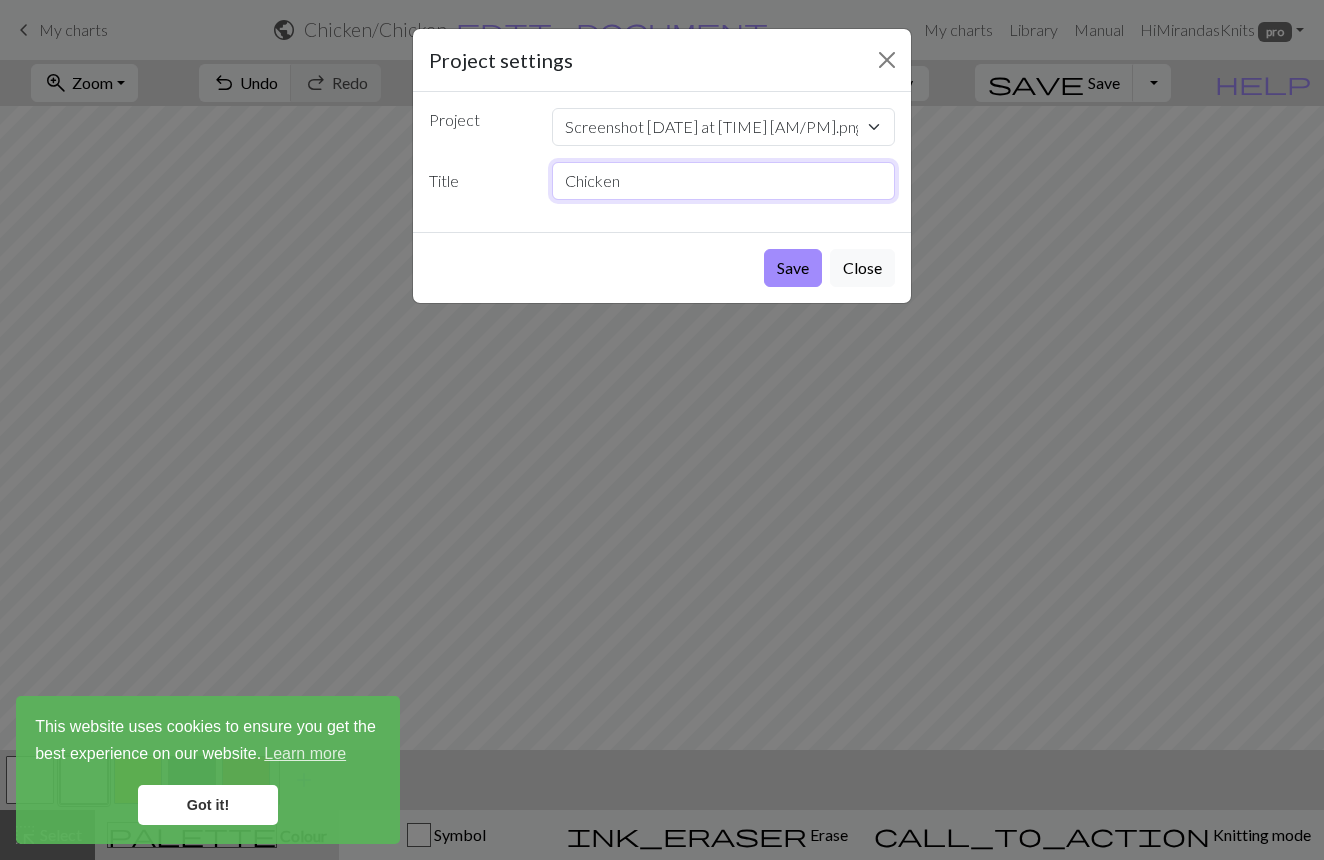 click on "Chicken" at bounding box center (724, 181) 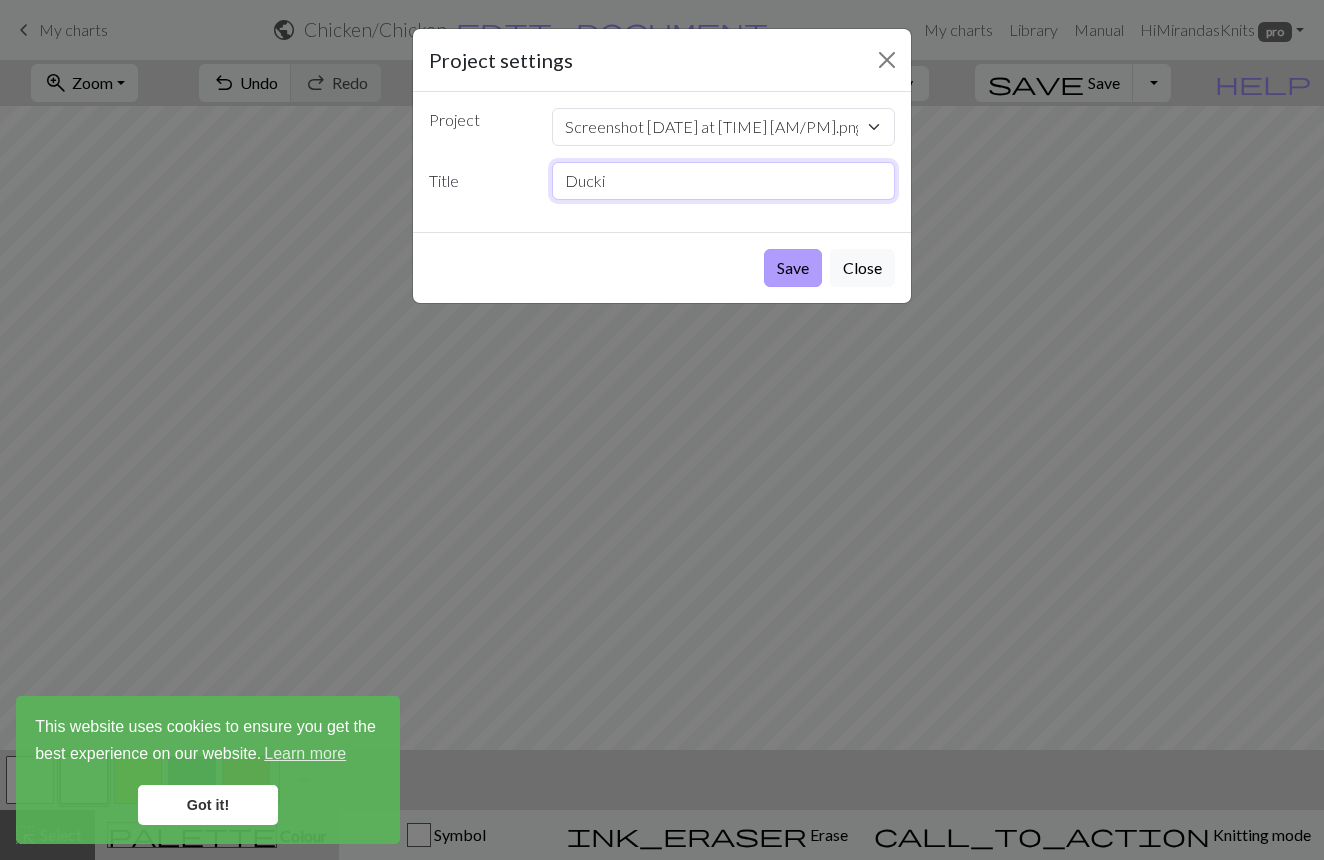 type on "Ducki" 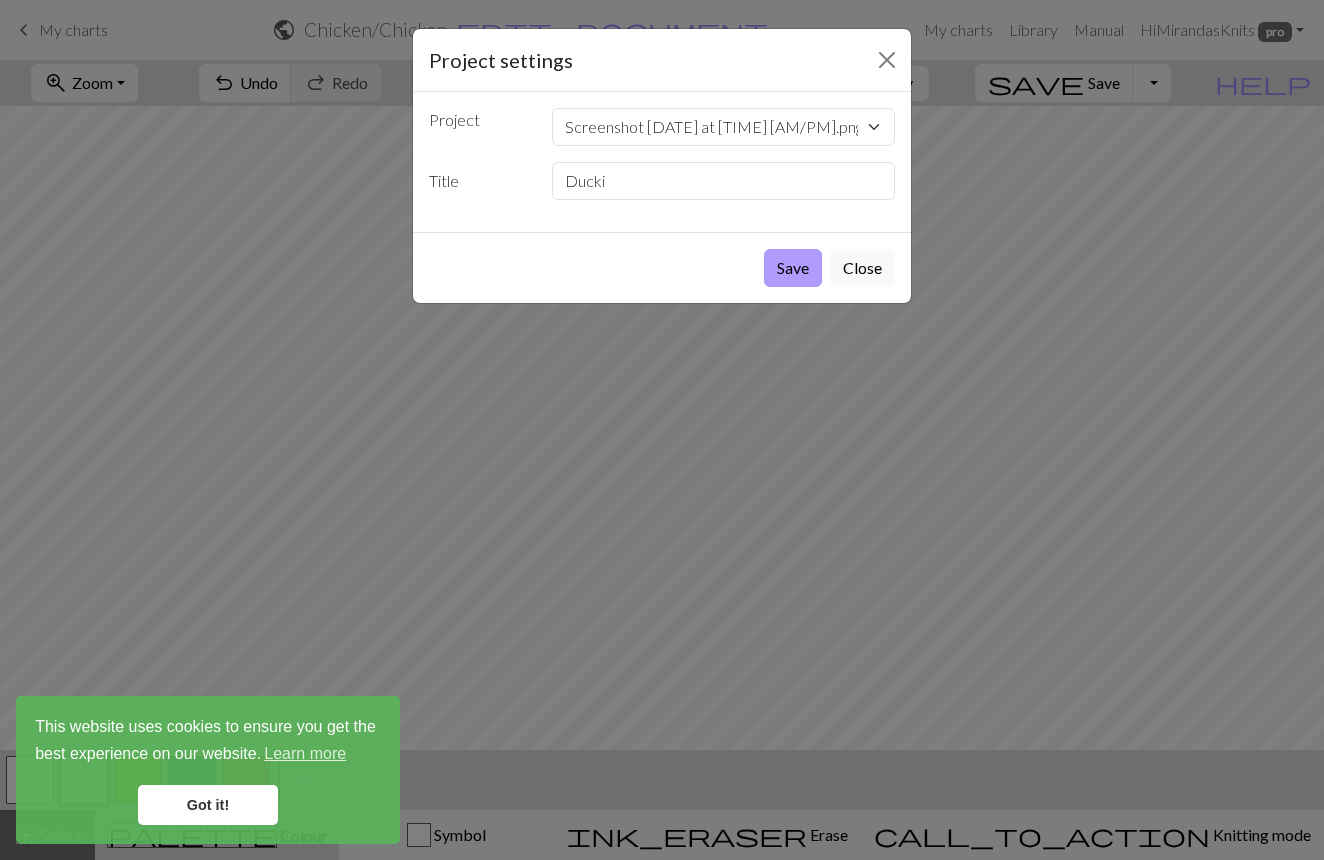 click on "Save" at bounding box center [793, 268] 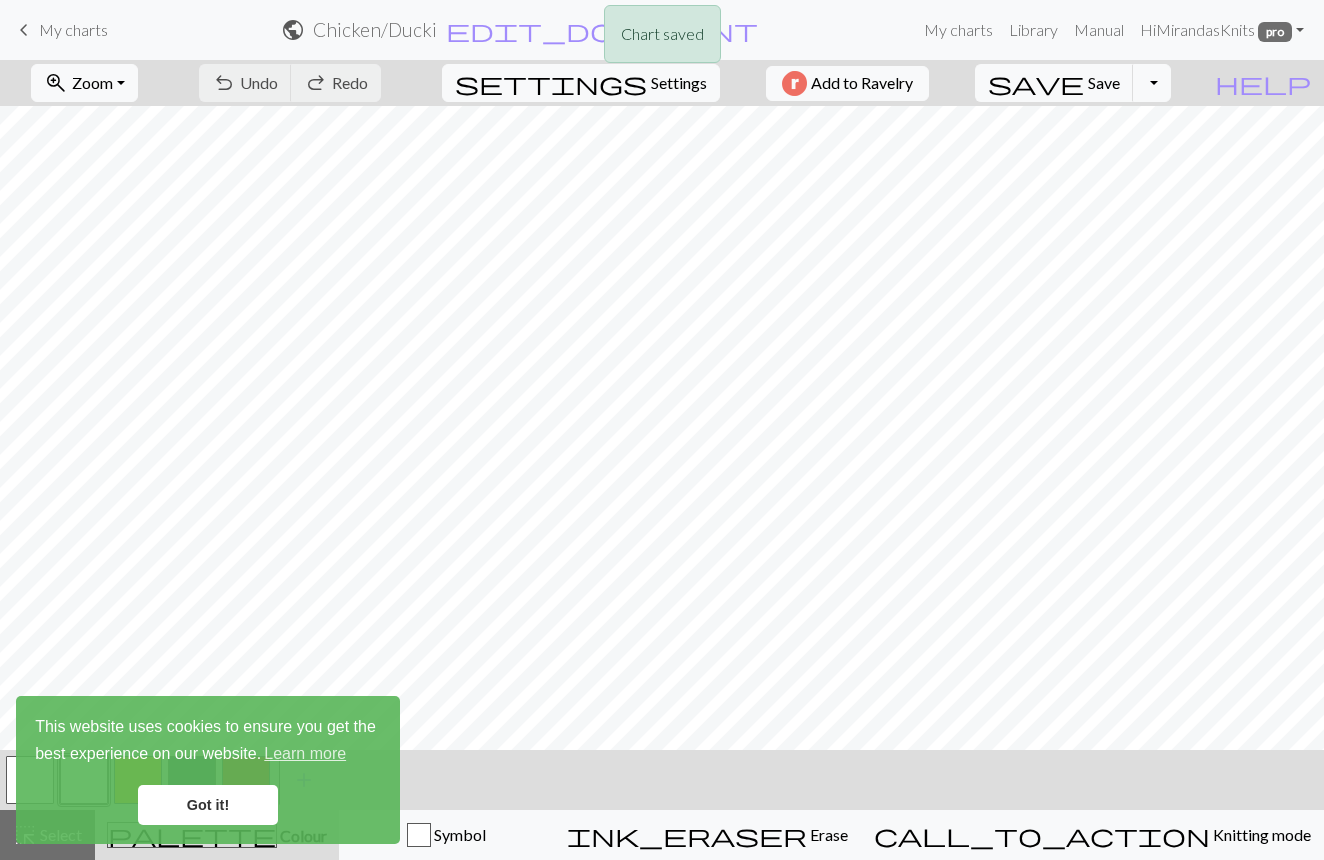 click on "Chart saved" at bounding box center [662, 39] 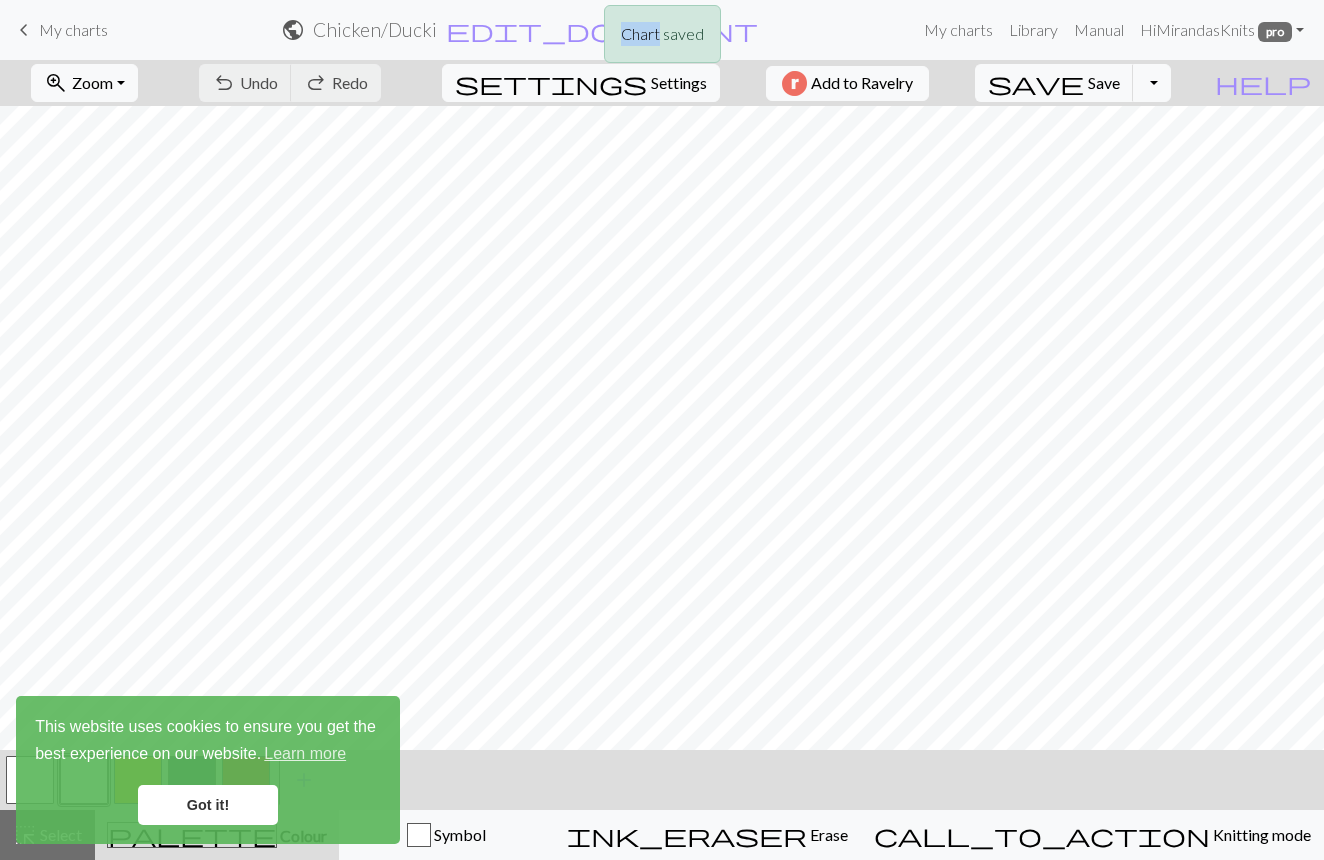 click on "Chart saved" at bounding box center [662, 39] 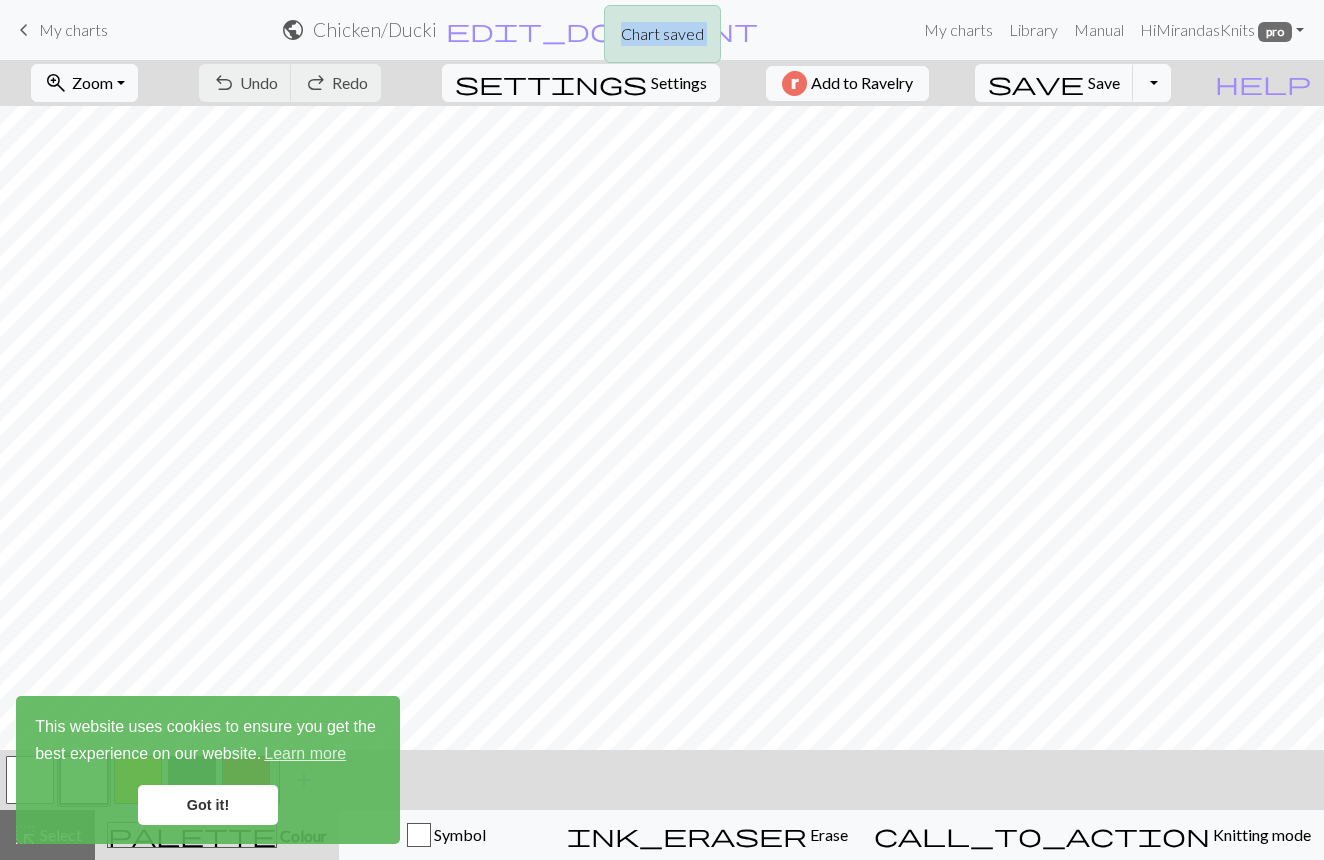 click on "Chart saved" at bounding box center [662, 39] 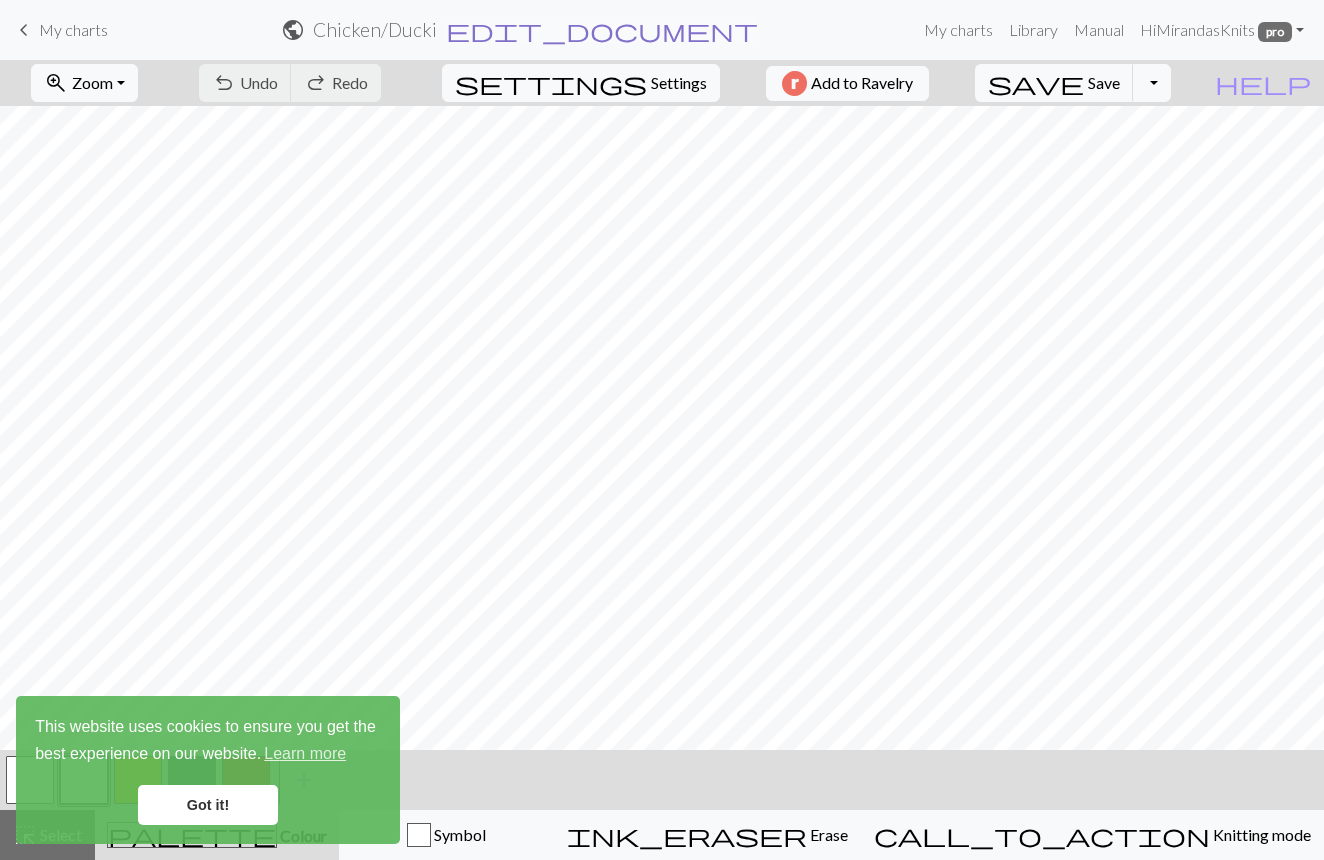 click on "edit_document" at bounding box center (602, 30) 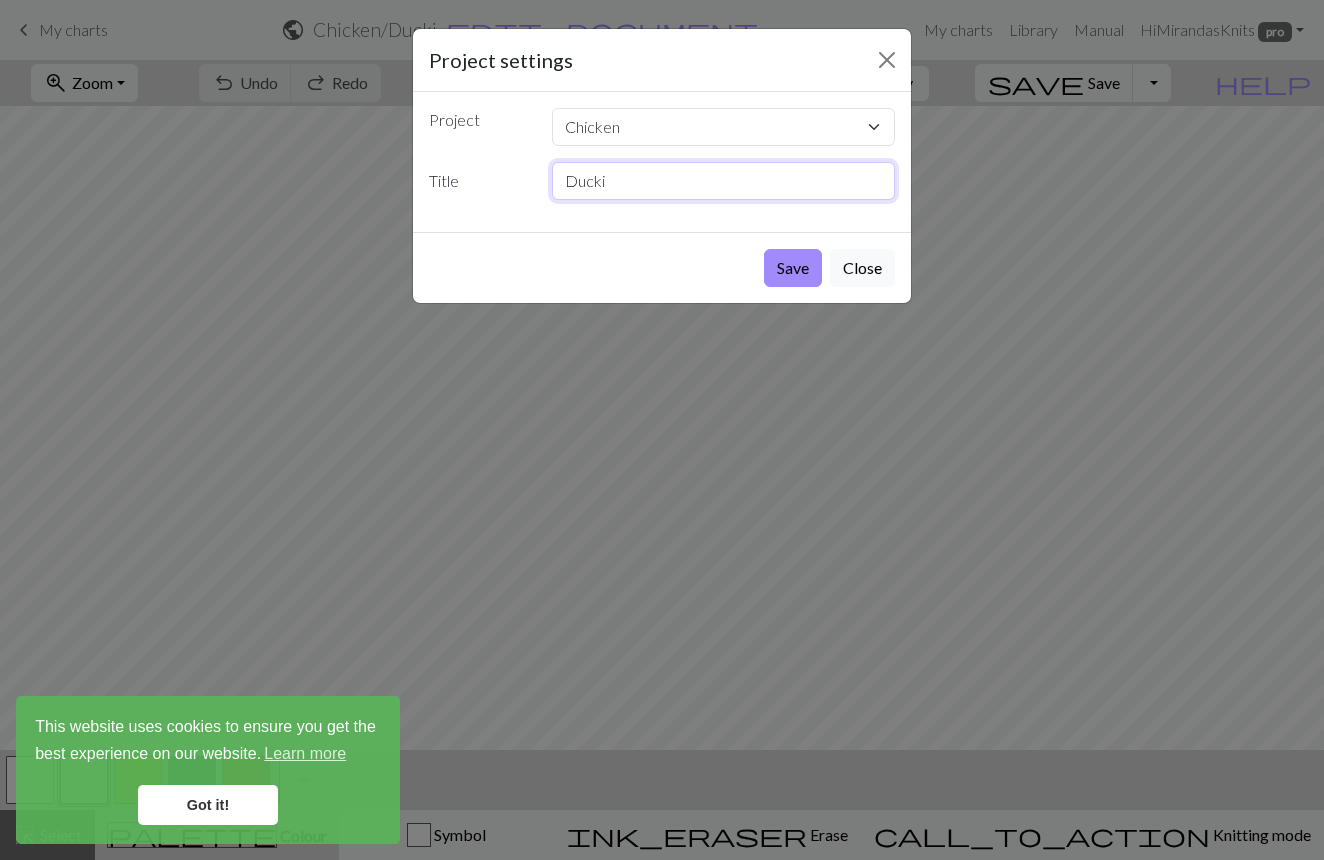 click on "Ducki" at bounding box center [724, 181] 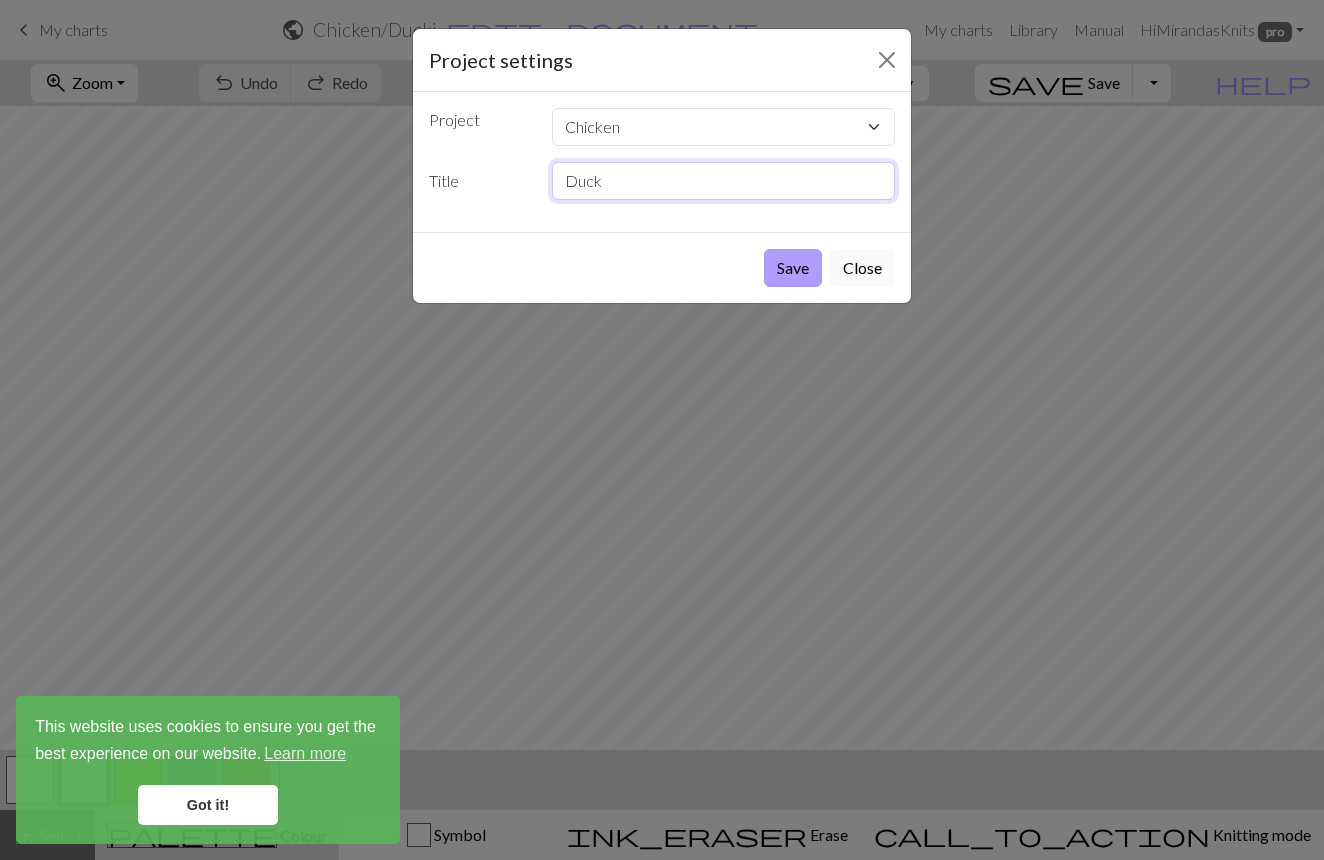 type on "Duck" 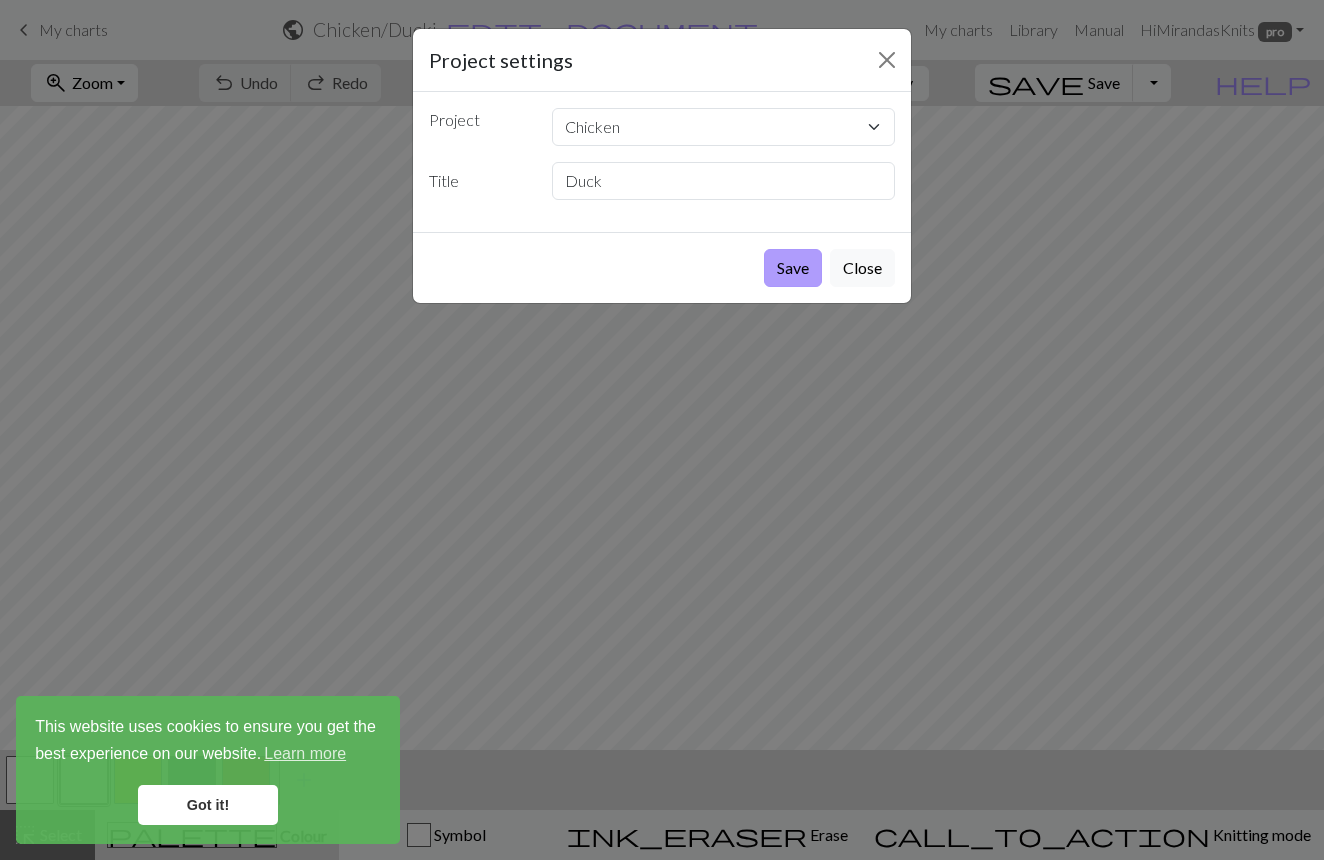 click on "Save" at bounding box center [793, 268] 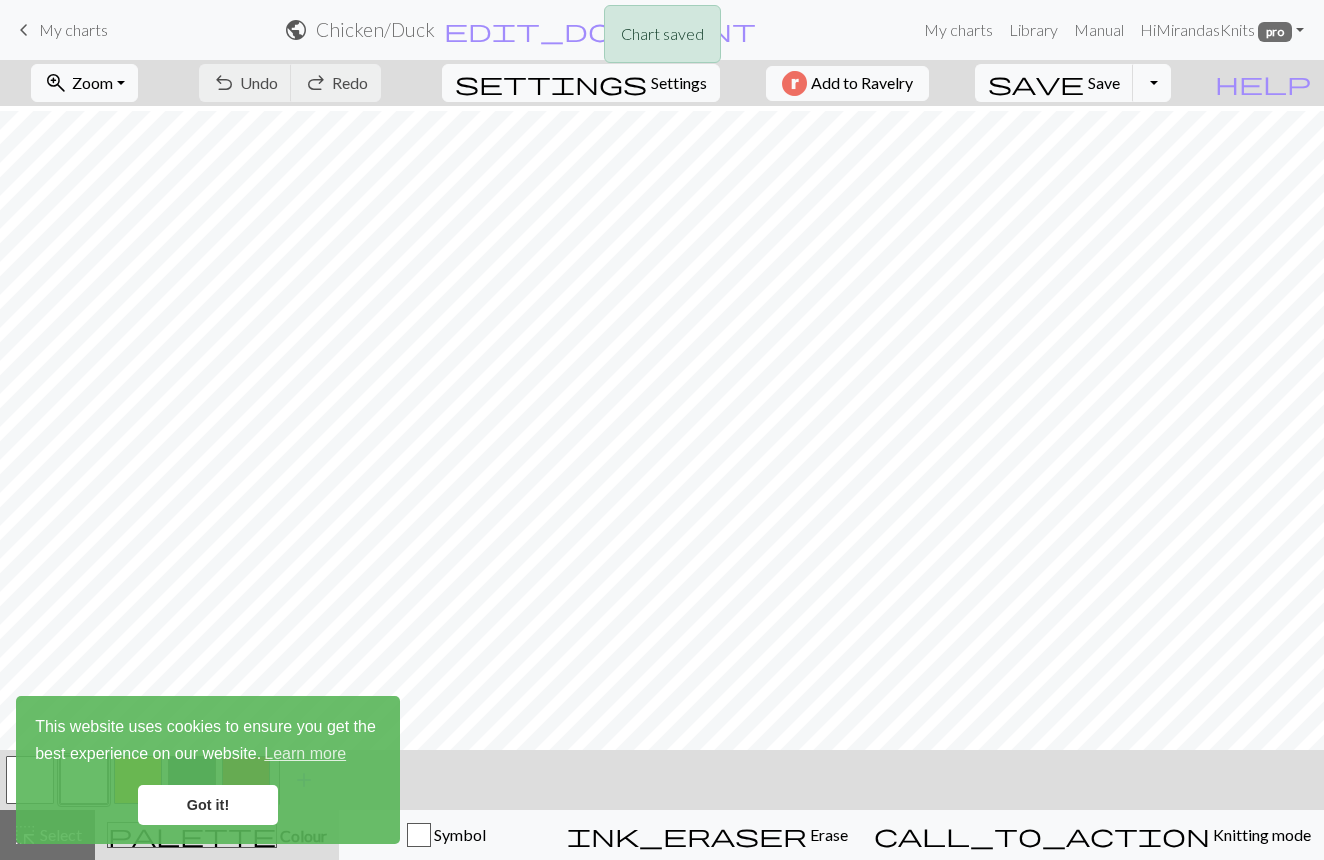 scroll, scrollTop: 0, scrollLeft: 0, axis: both 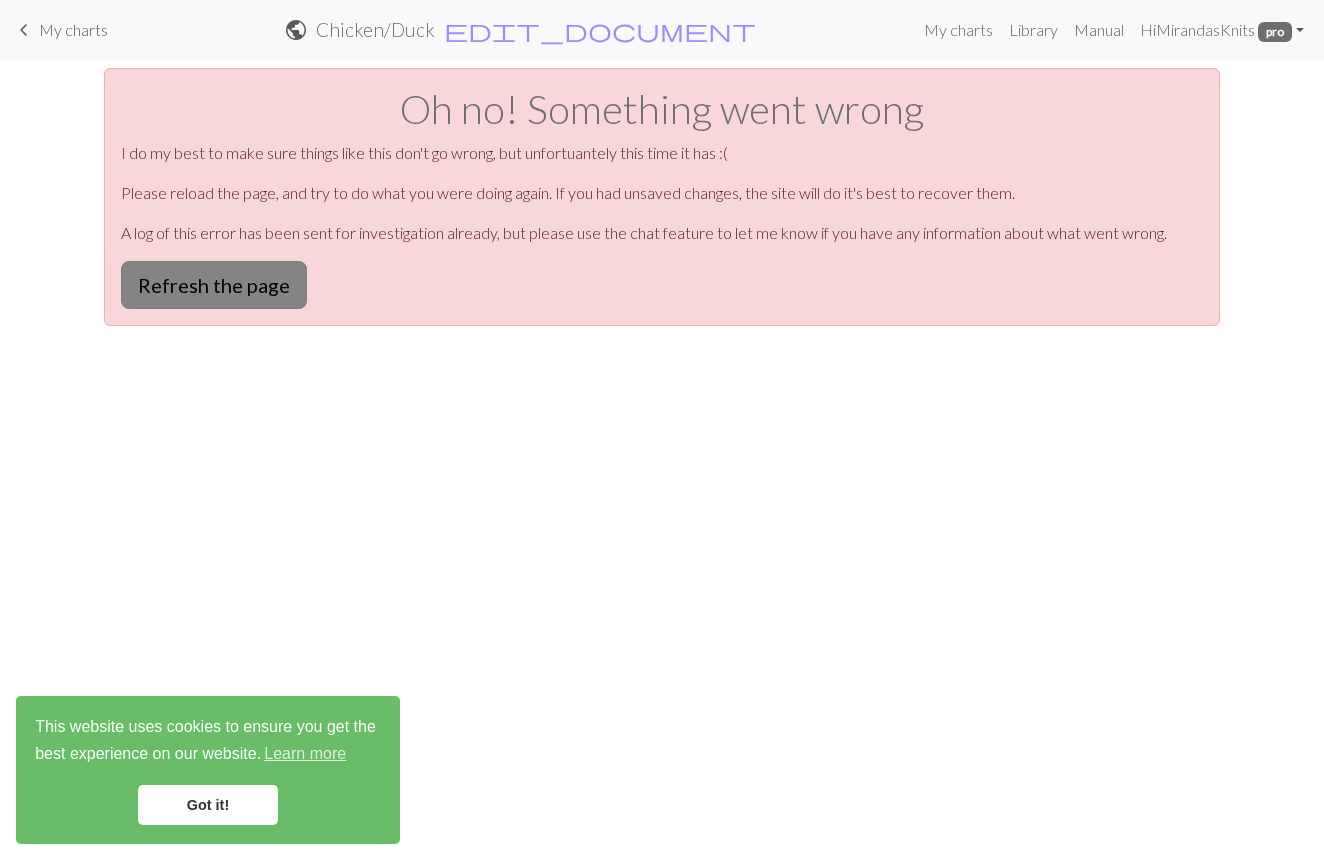 click on "Refresh the page" at bounding box center (214, 285) 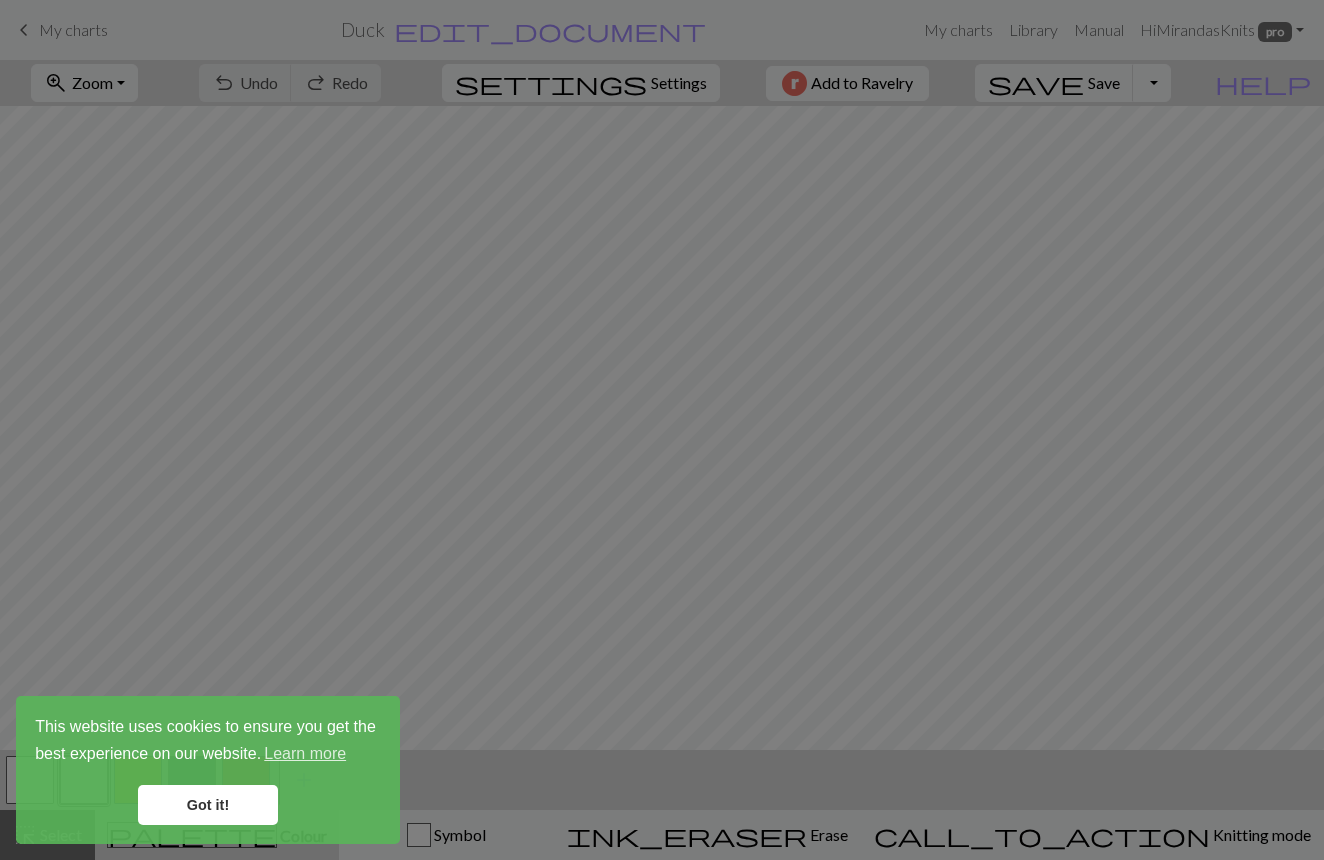 scroll, scrollTop: 0, scrollLeft: 0, axis: both 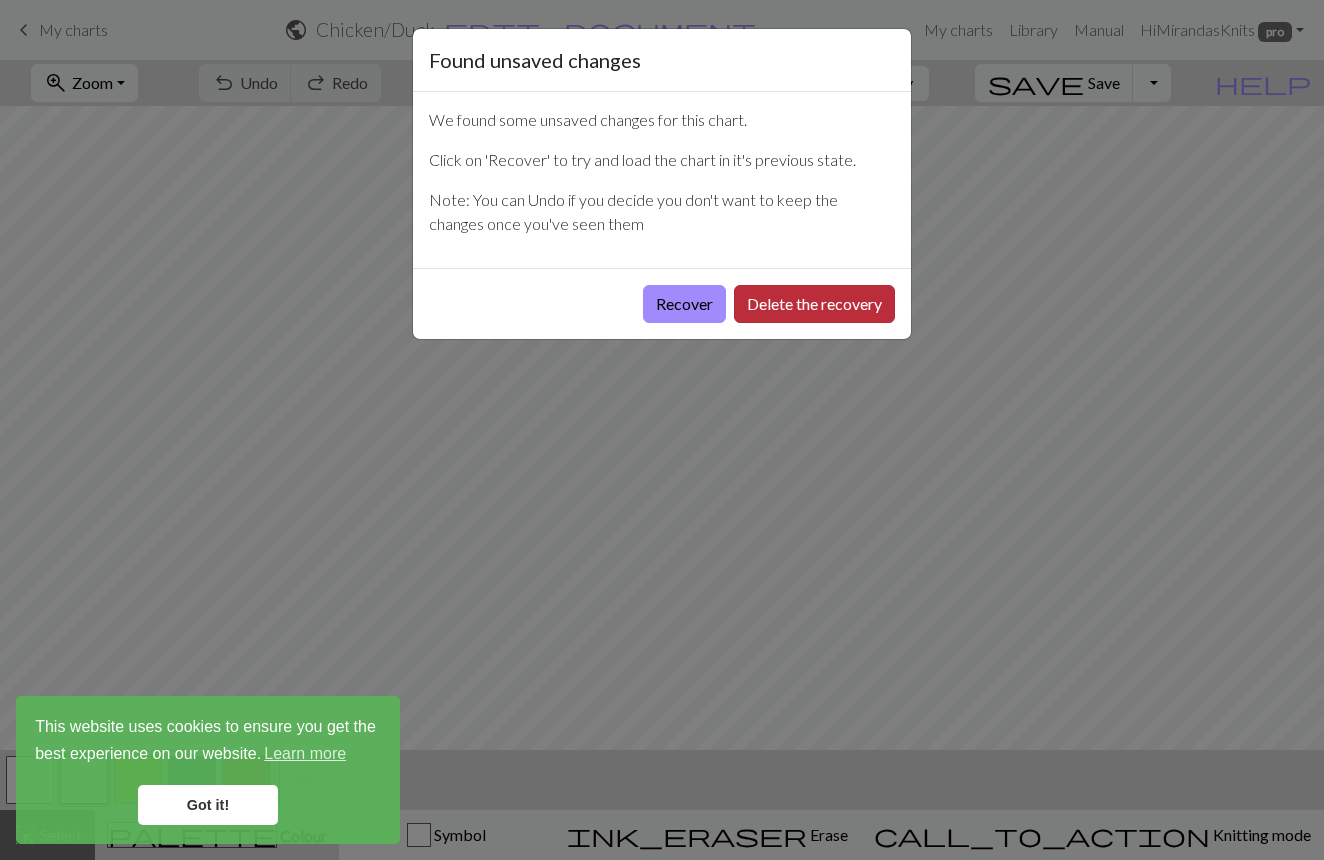 click on "Delete the recovery" at bounding box center [814, 304] 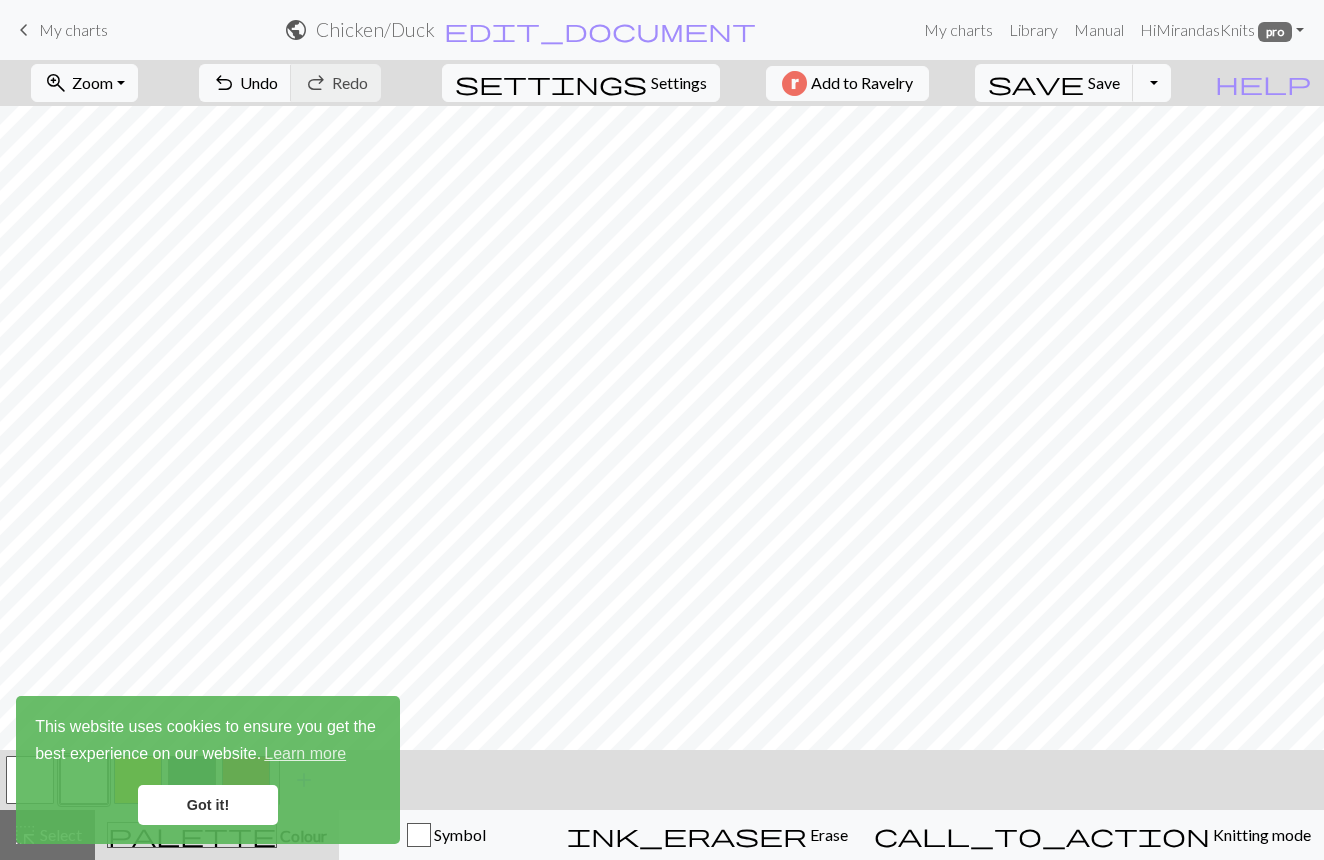 click on "Got it!" at bounding box center (208, 805) 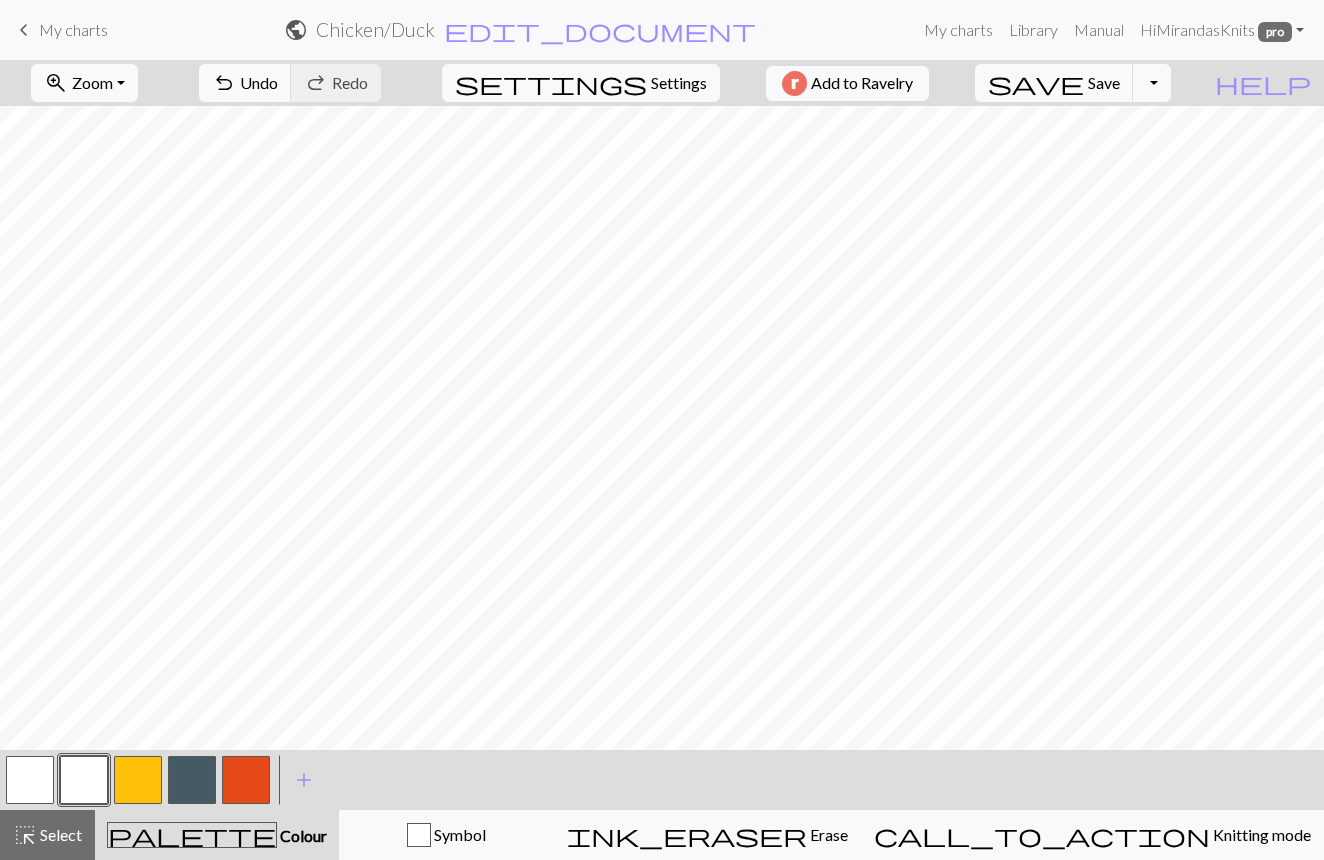 click on "Got it!" at bounding box center [208, 805] 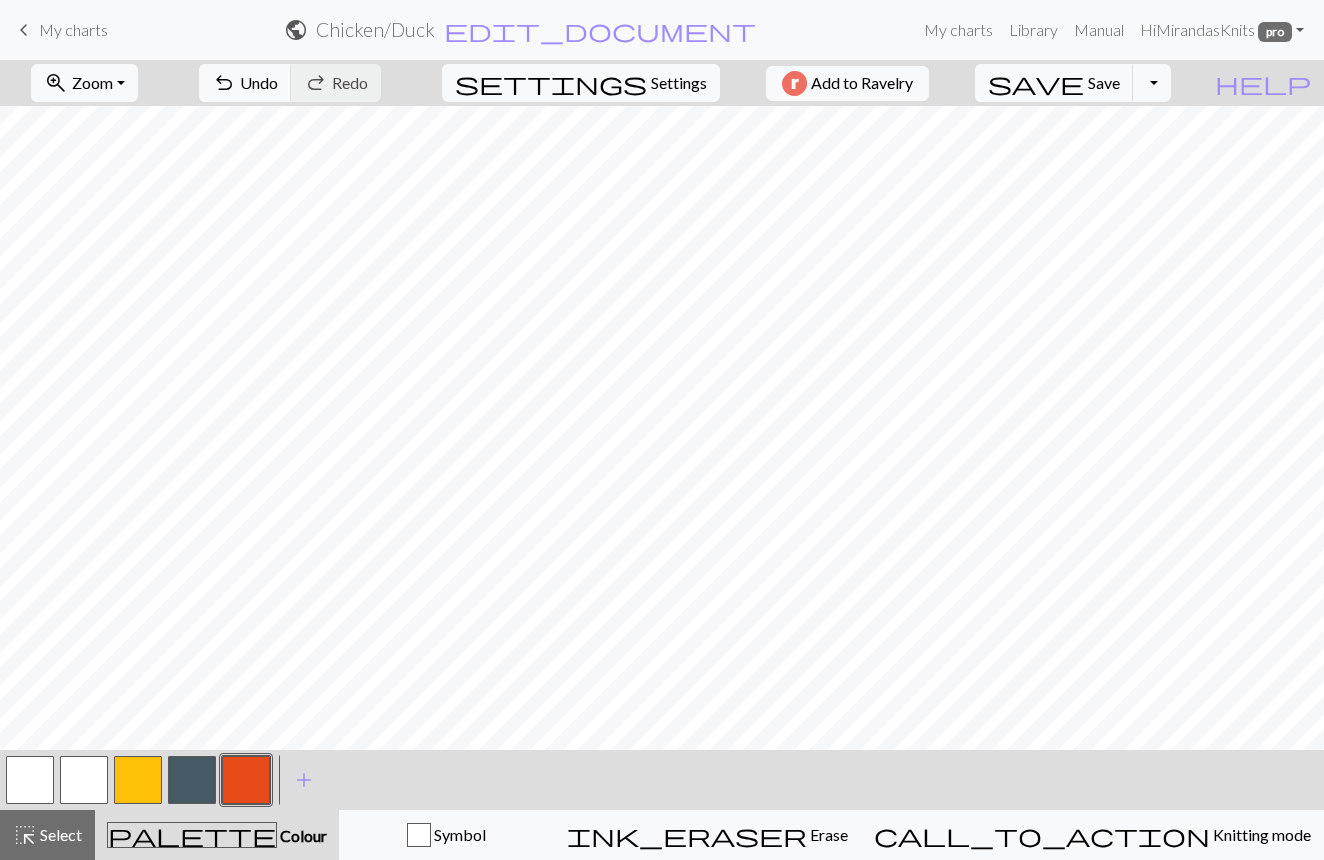 click at bounding box center [246, 780] 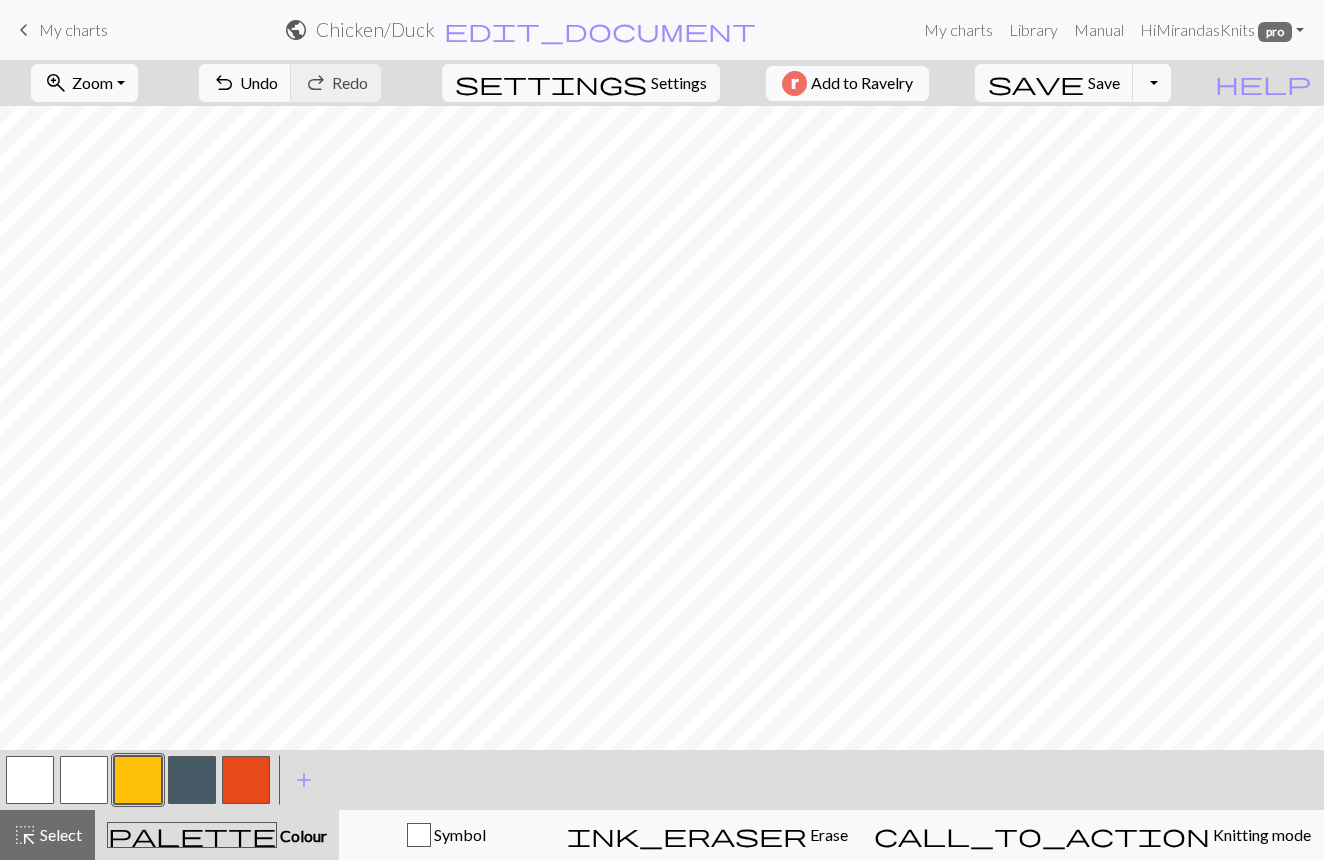 click at bounding box center [138, 780] 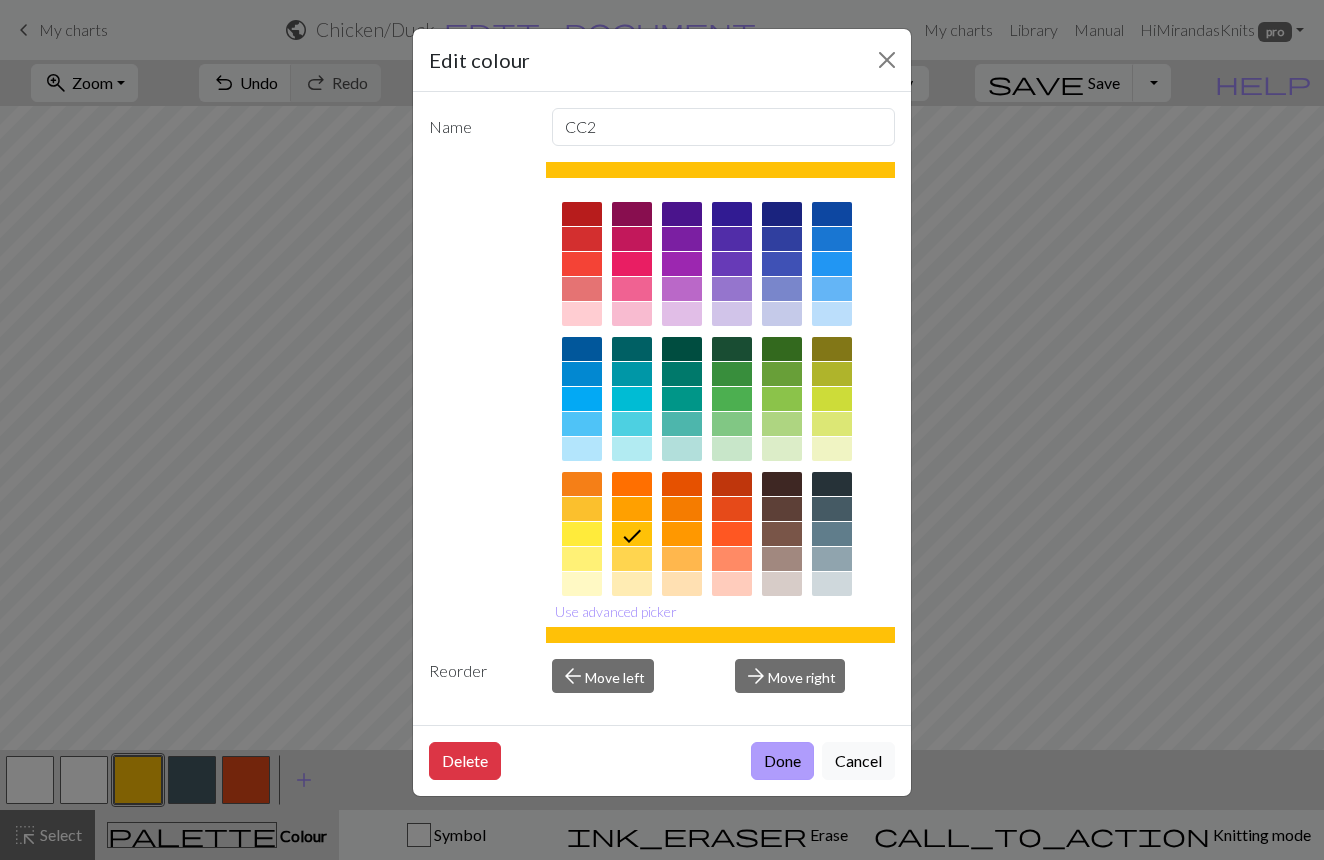 click on "Done" at bounding box center [782, 761] 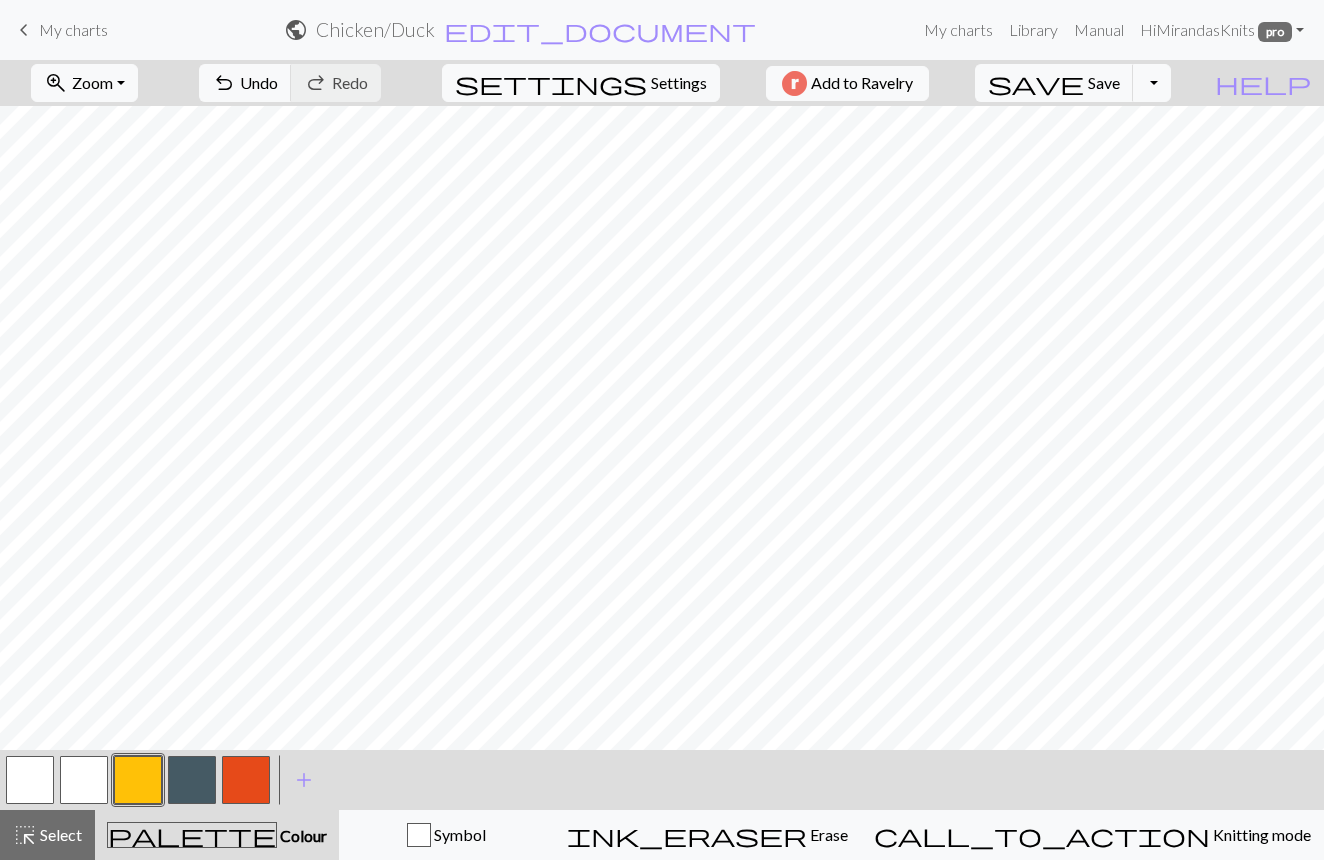 click at bounding box center (246, 780) 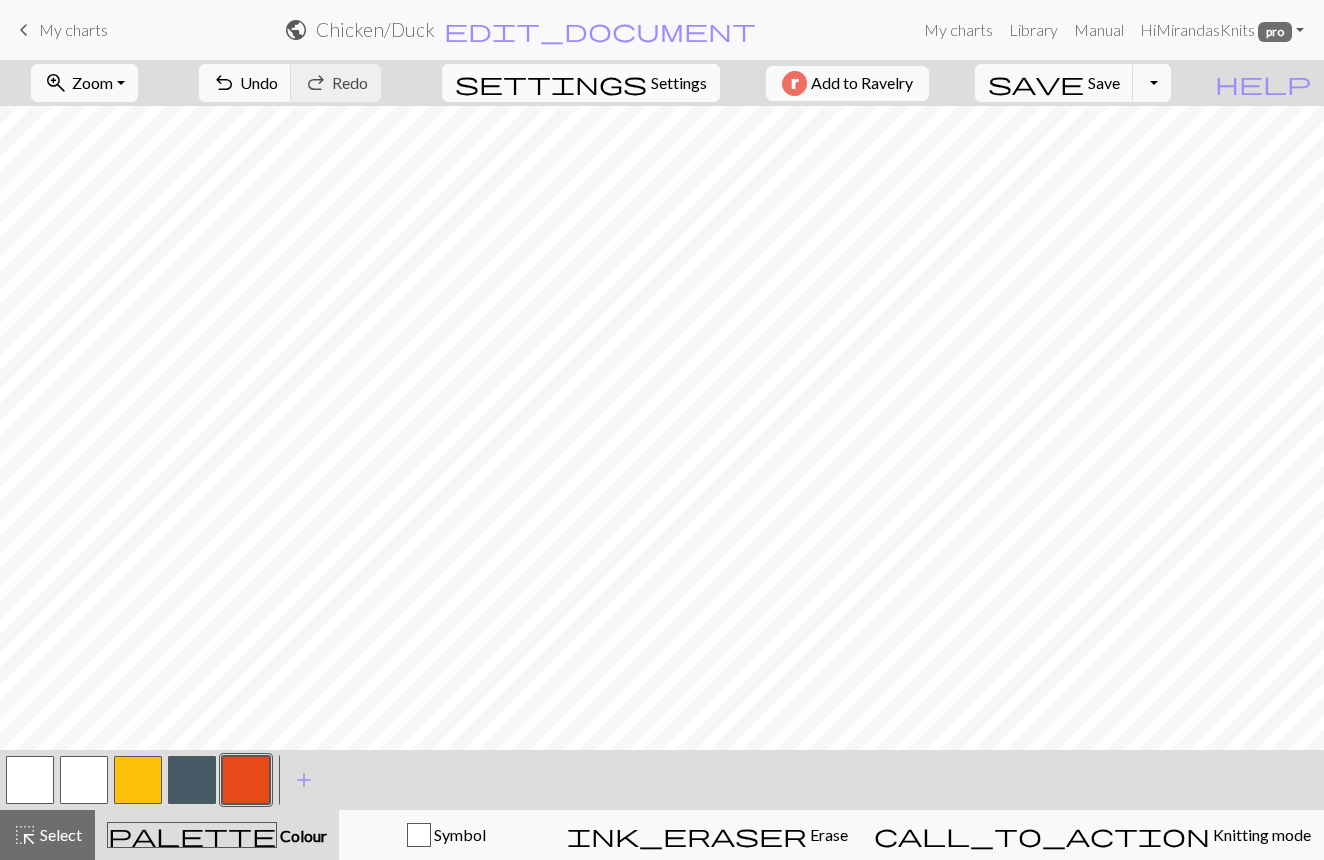 click on "Settings" at bounding box center (679, 83) 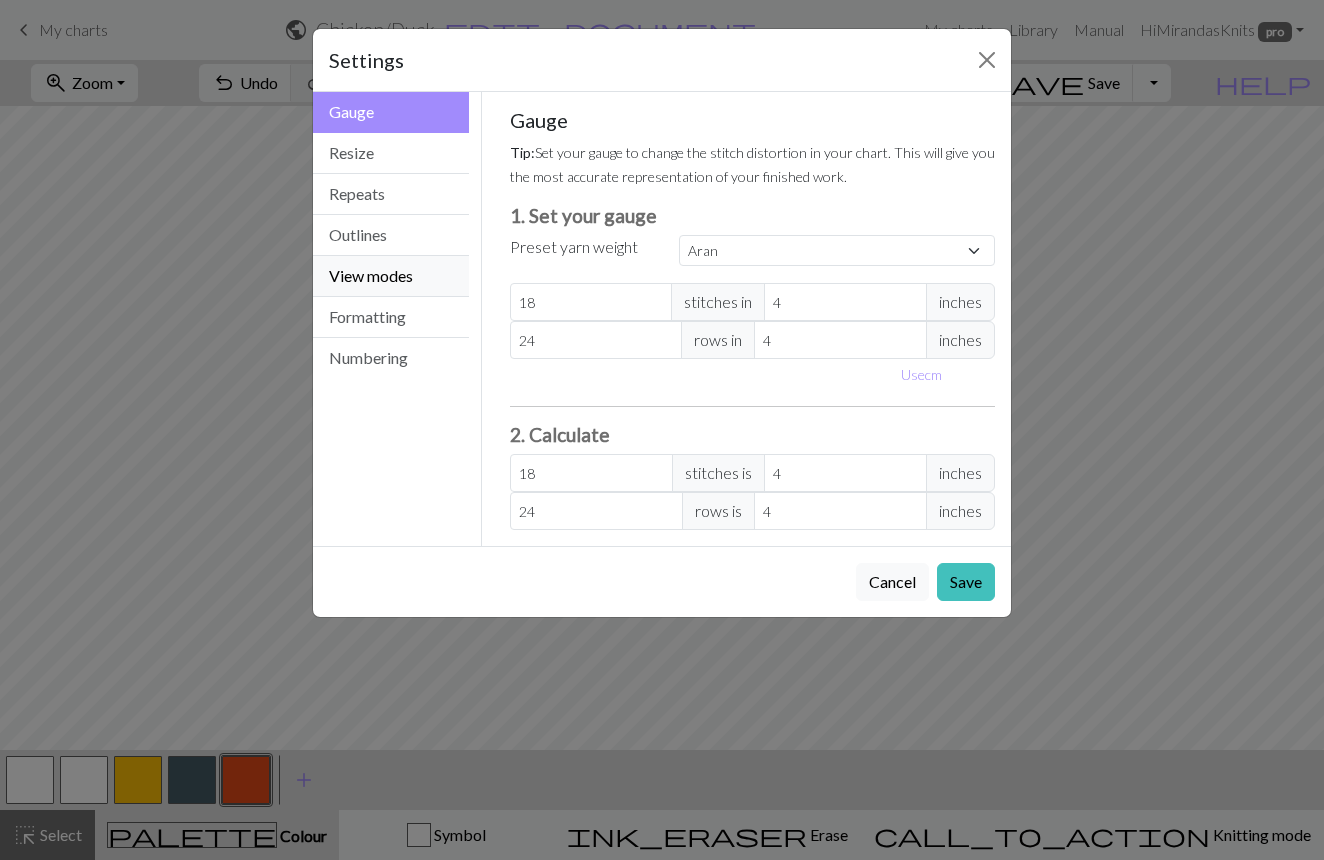 click on "View modes" at bounding box center (391, 276) 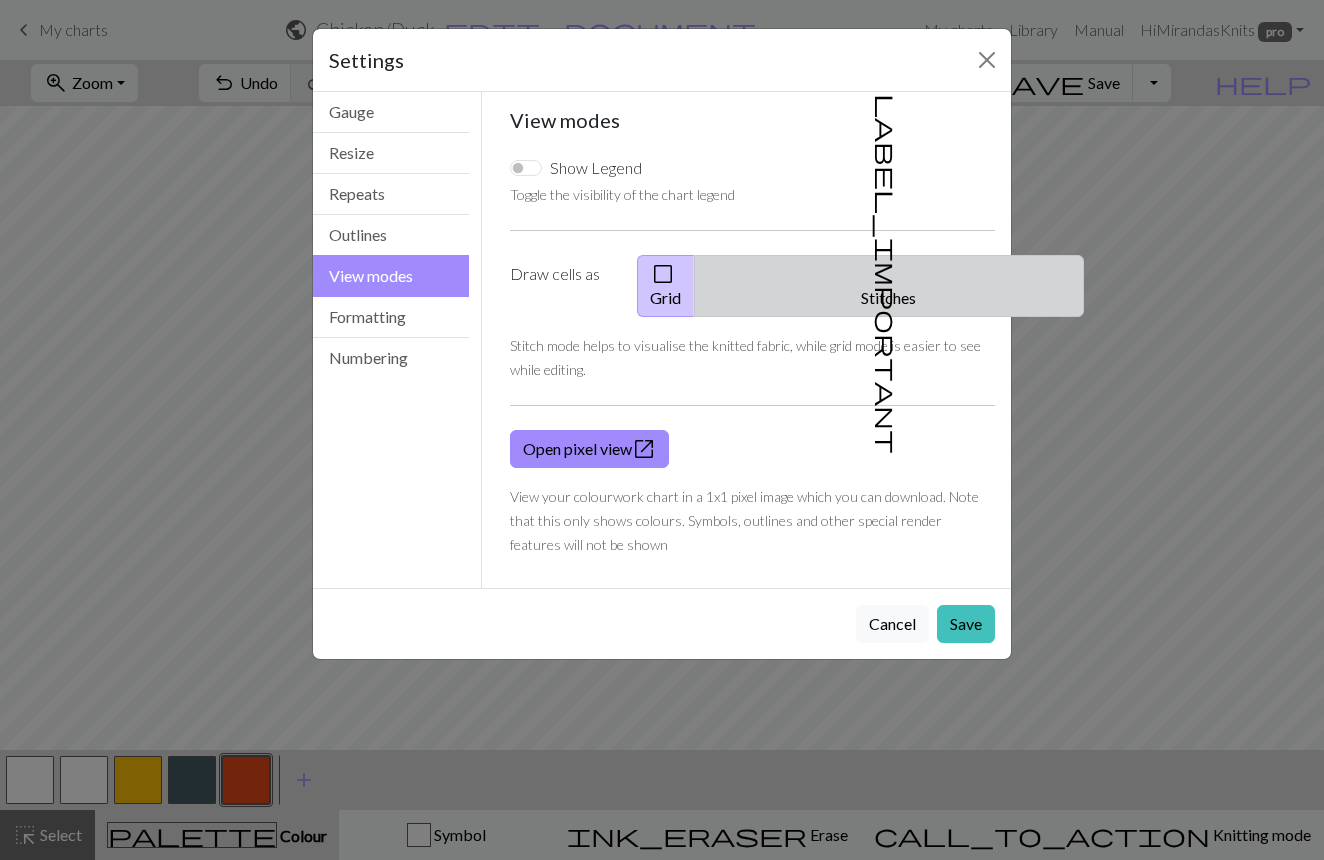 click on "label_important" at bounding box center [887, 274] 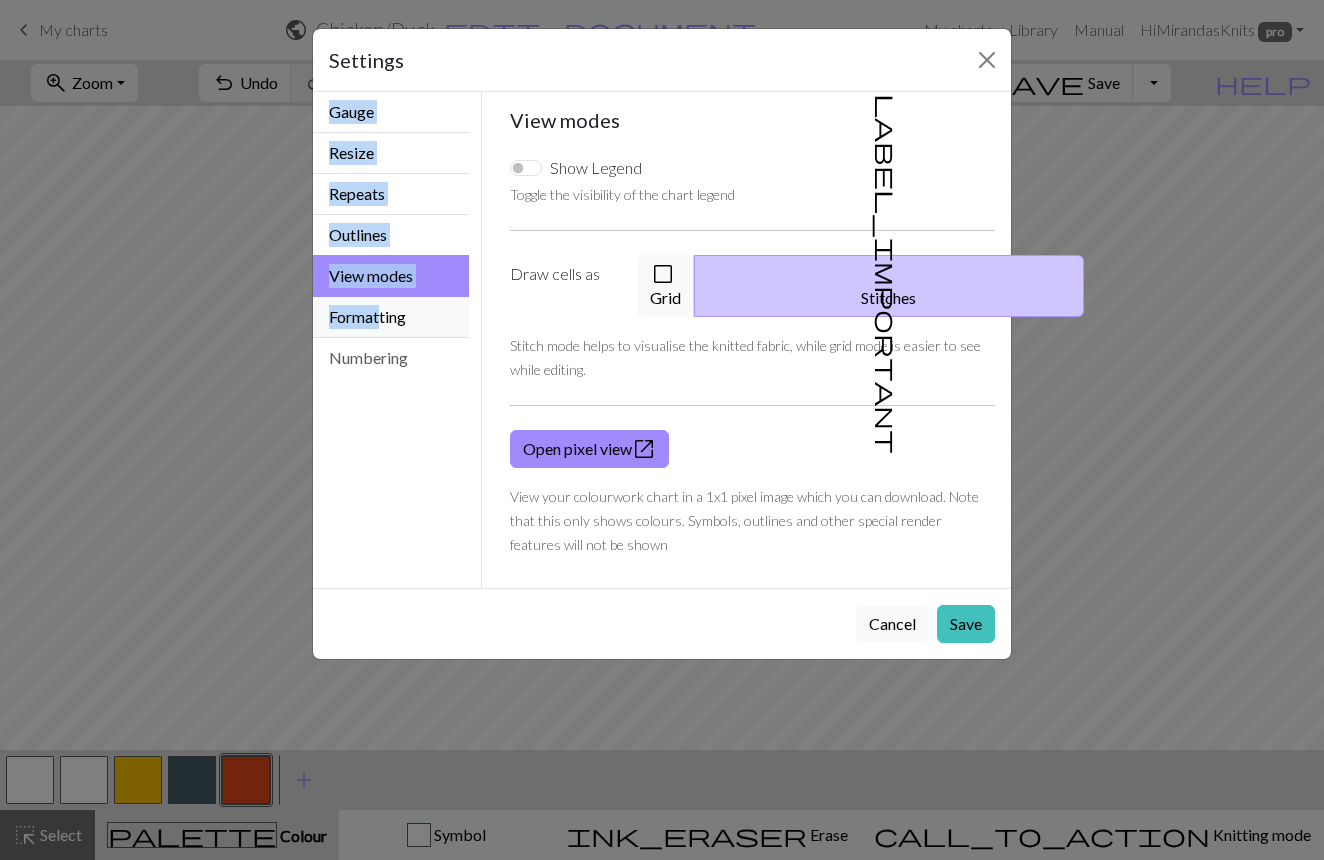 drag, startPoint x: 756, startPoint y: 53, endPoint x: 382, endPoint y: 310, distance: 453.7896 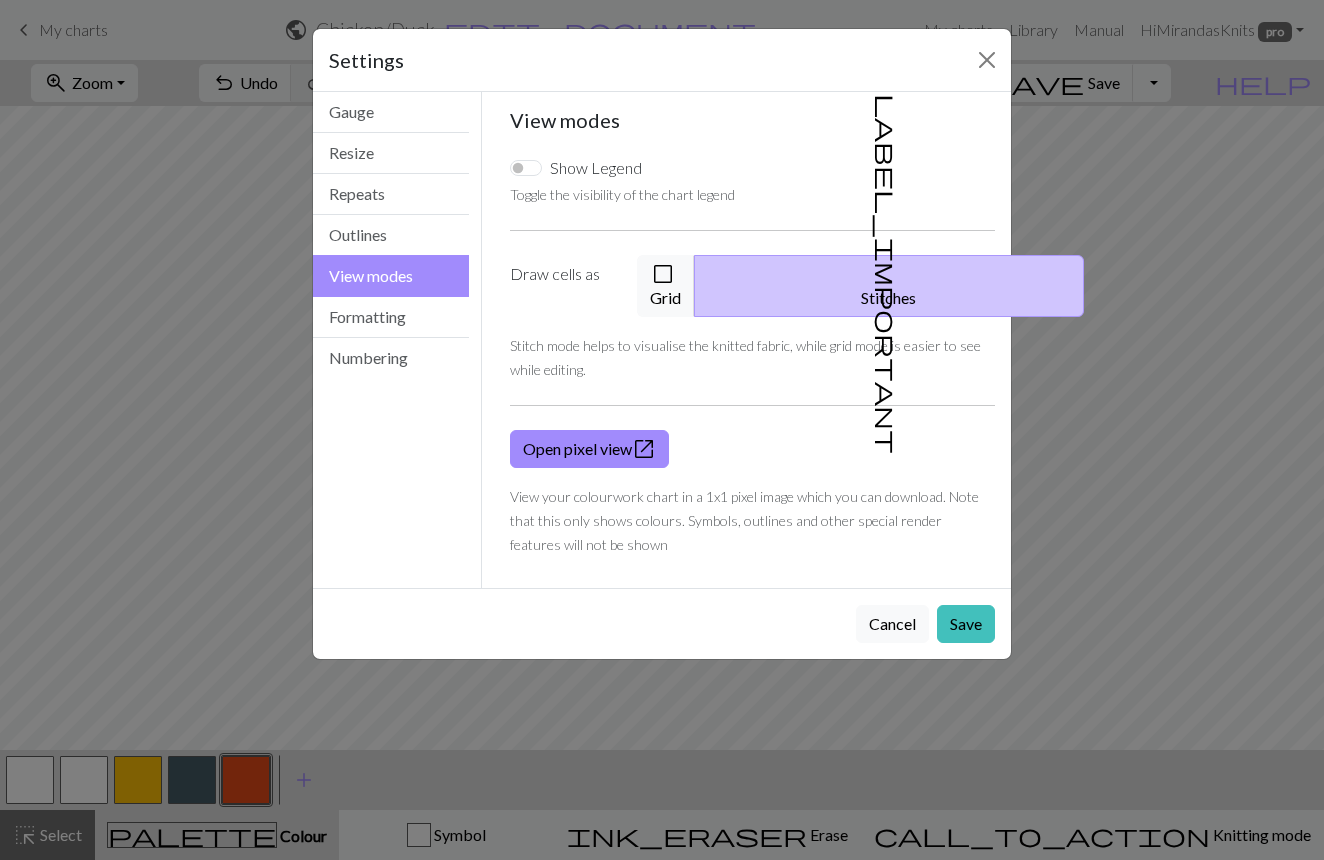 click on "Gauge Tip: Set your gauge to change the stitch distortion in your chart. This will give you the most accurate representation of your finished work. 1. Set your gauge Preset yarn weight Custom Square Lace Light Fingering Fingering Sport Double knit Worsted Aran Bulky Super Bulky [NUMBER] stitches in 4 inches [NUMBER] rows in 4 inches Use cm 2. Calculate [NUMBER] stitches is 4 inches [NUMBER] rows is 4 inches Resize your chart Tip: Changes will be applied from the bottom right. To change rows and columns in other areas (e.g. within the chart or at the top), use the select tool or click the grid numbers to select then insert or remove from the top toolbar. Width [NUMBER] Height [NUMBER] Repeats Tip: This will show your entire chart repeated, so you can preview what joining panels look like together. arrow_forward Horizontal [NUMBER] arrow_downward Vertical [NUMBER] Outlines Tip: Click on row/stitch numbers, or long-press and drag to add section outlines directly in your workspace Add an outline View modes Show Legend Draw cells as Grid label_important" at bounding box center [753, 340] 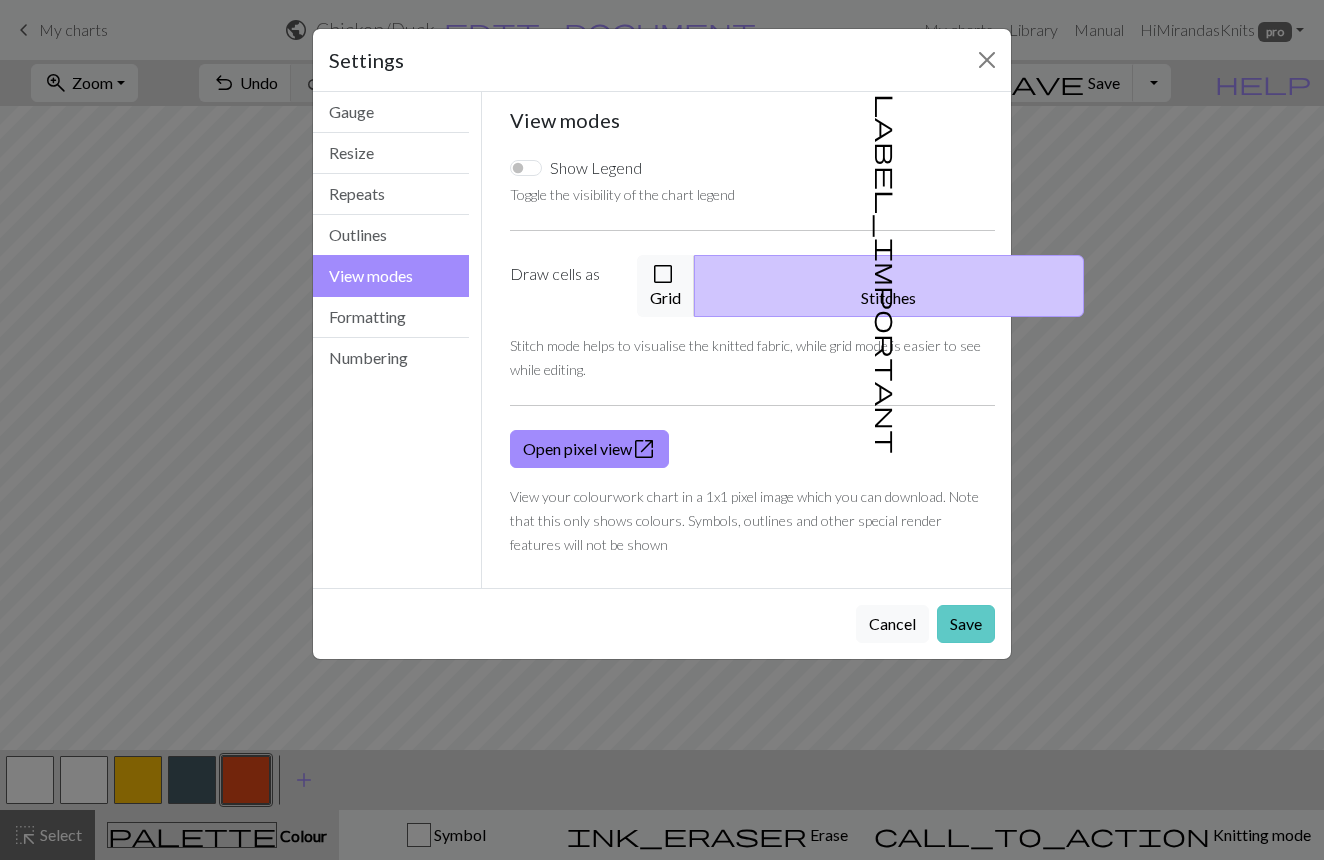 click on "Save" at bounding box center (966, 624) 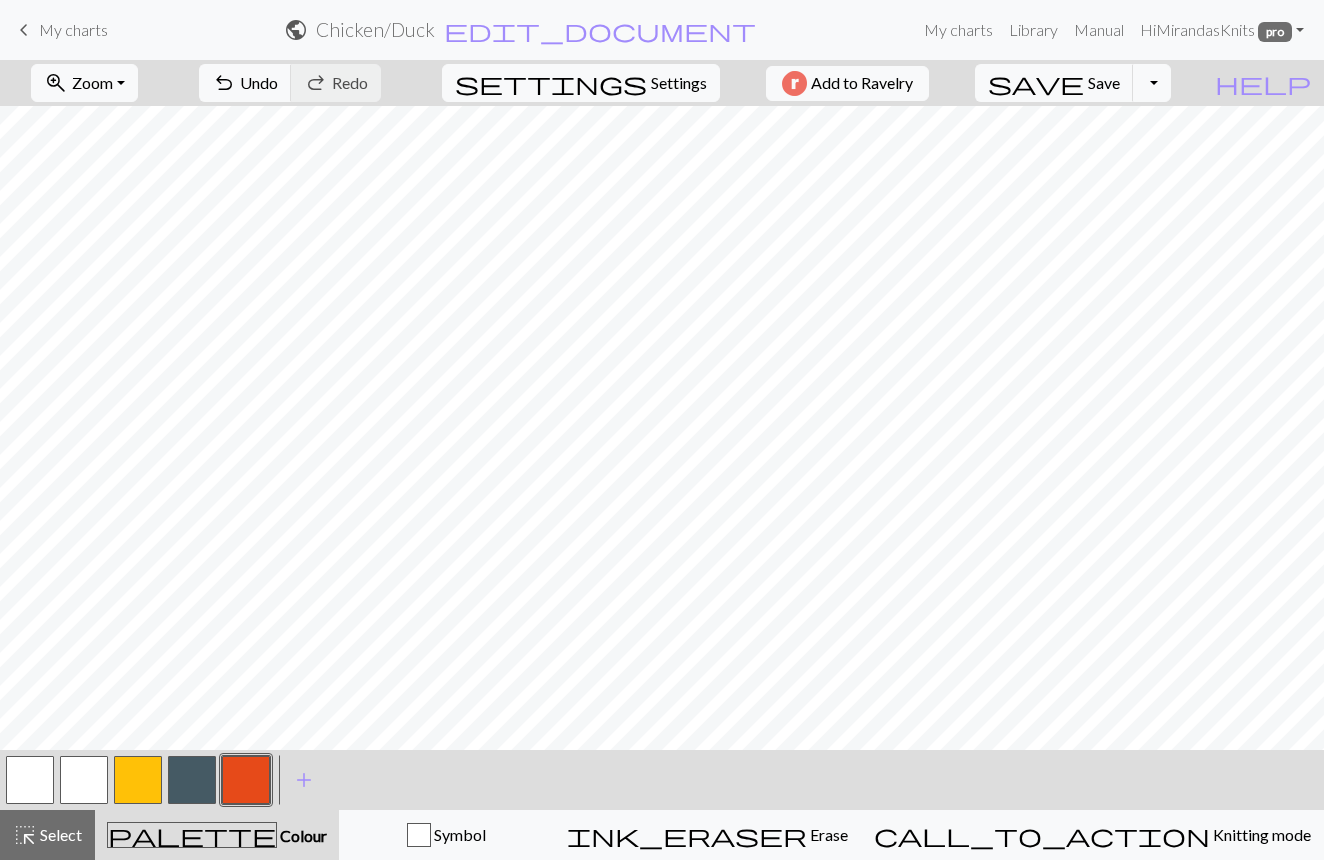 click at bounding box center [138, 780] 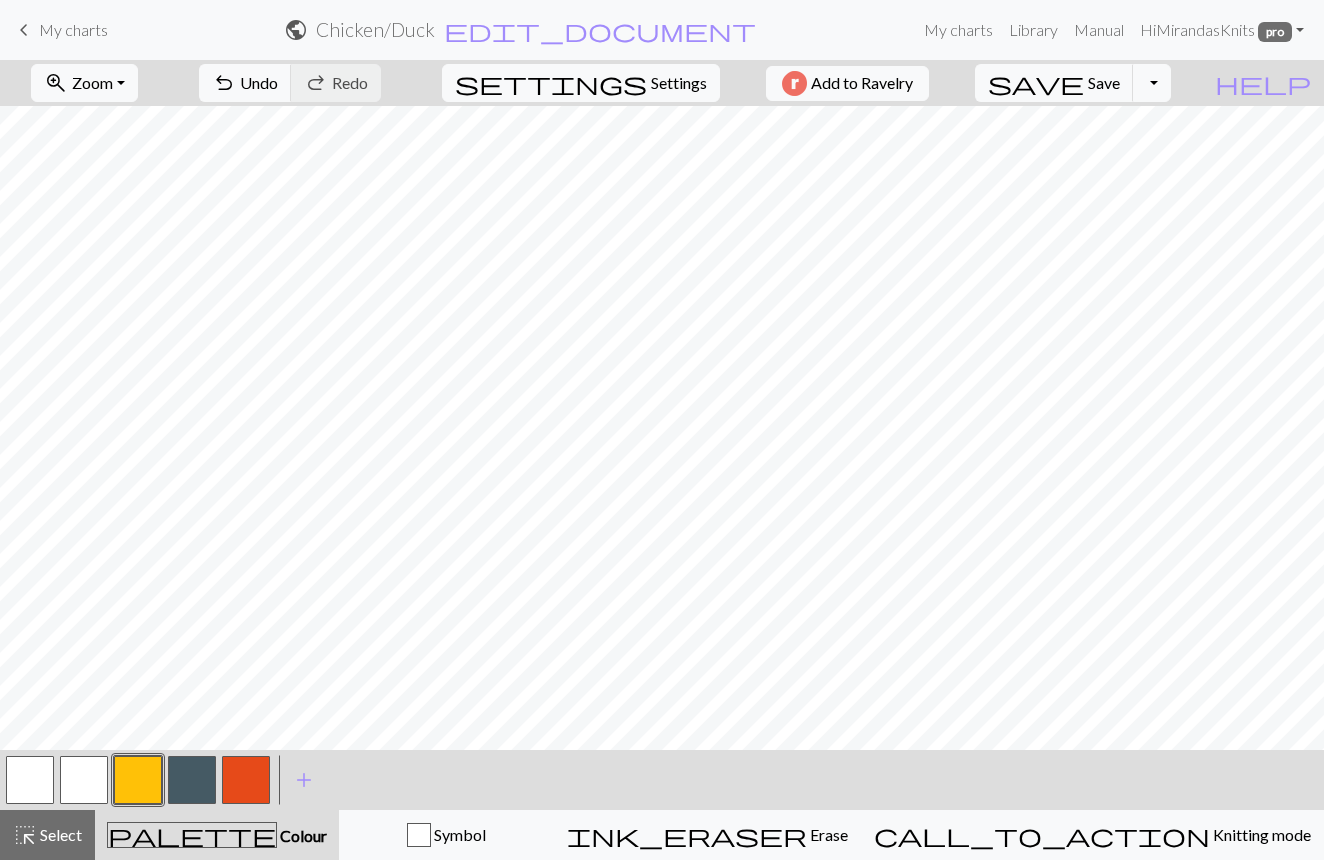 click at bounding box center [138, 780] 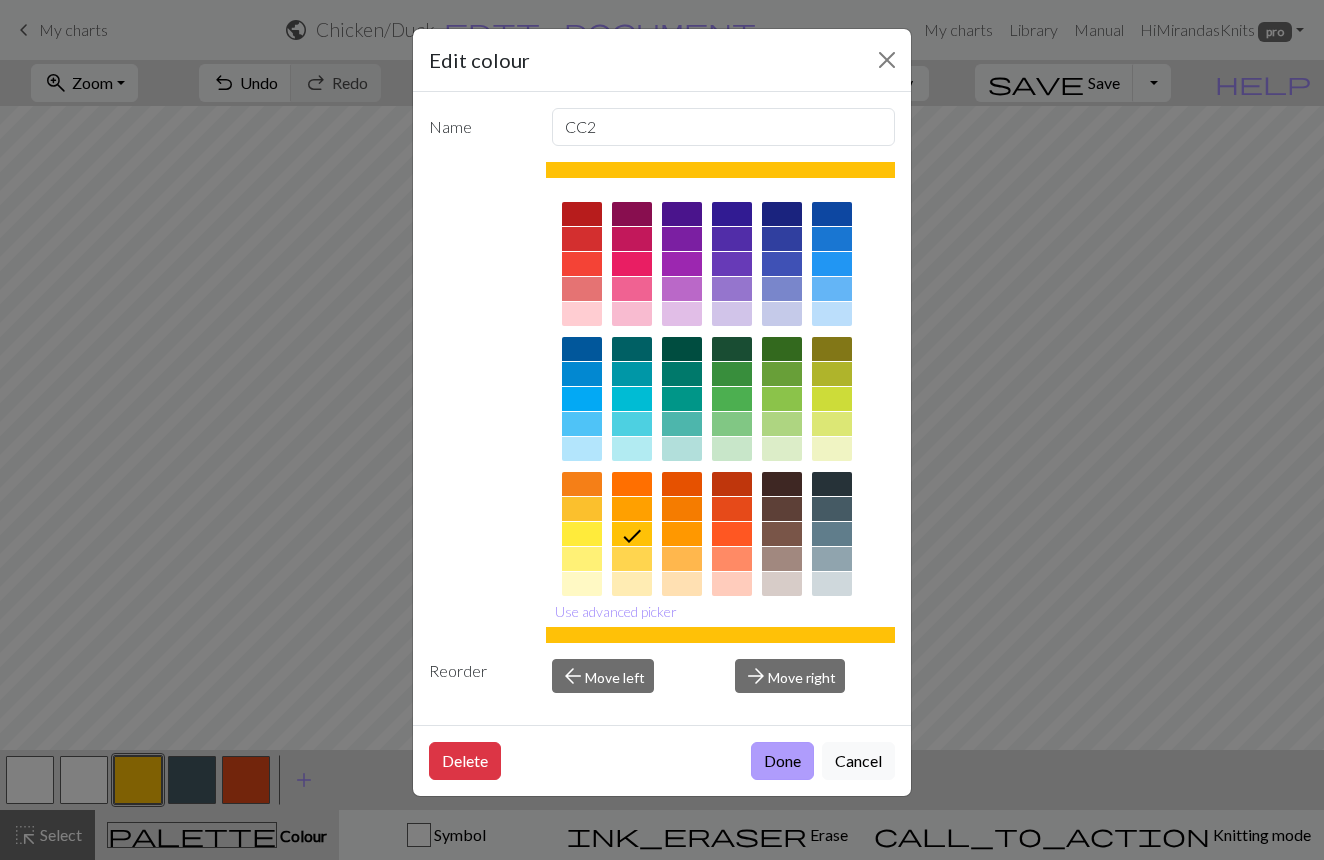 click on "Done" at bounding box center (782, 761) 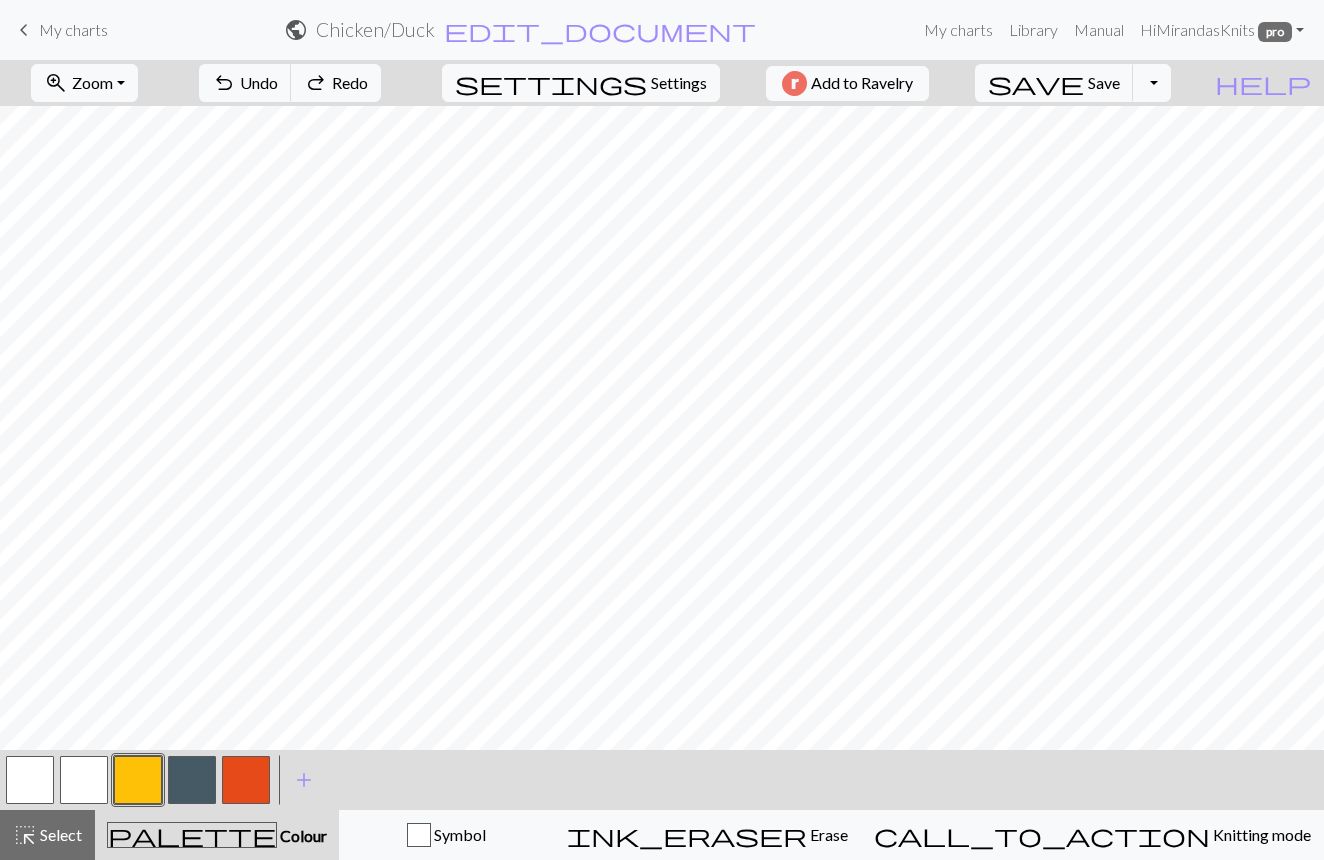 click at bounding box center (192, 780) 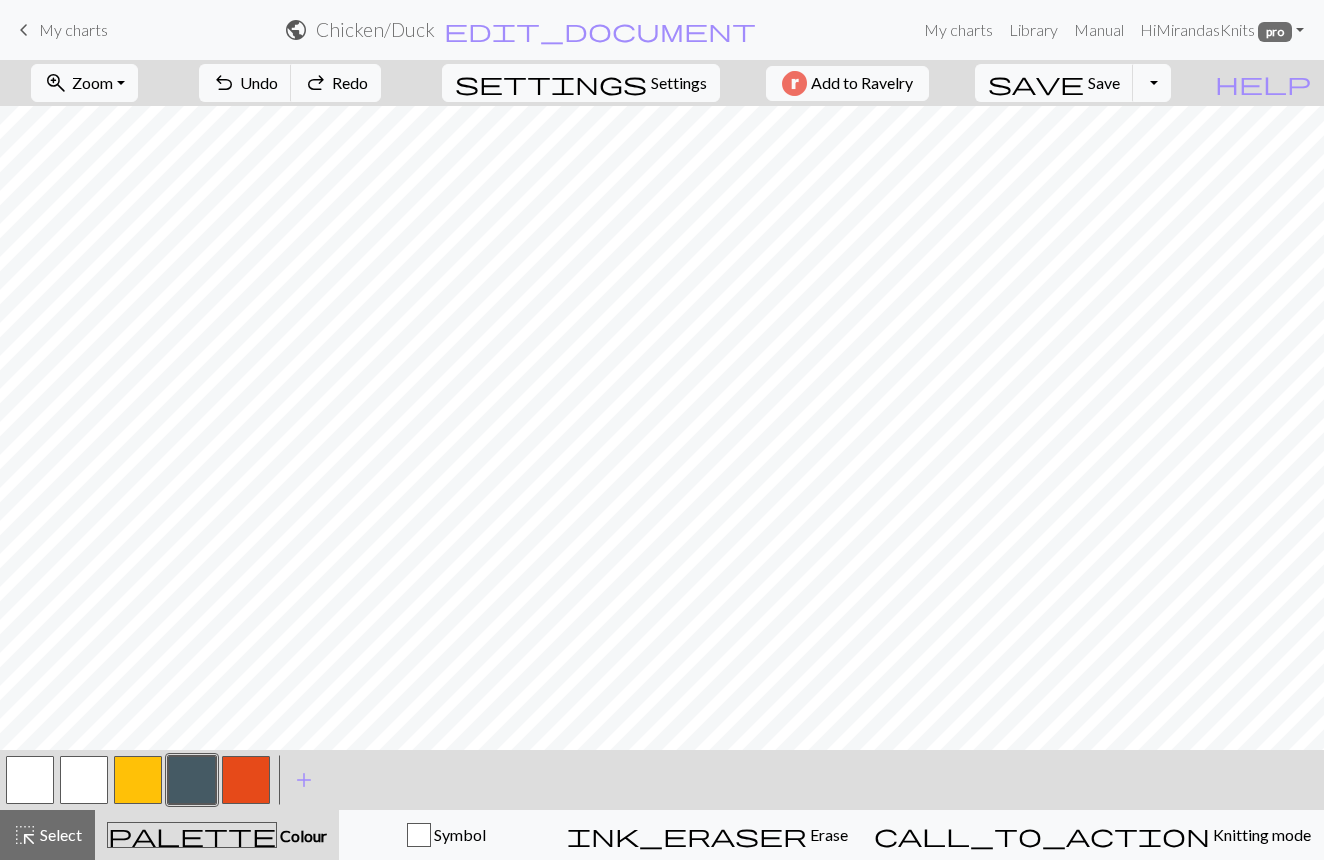 click at bounding box center [192, 780] 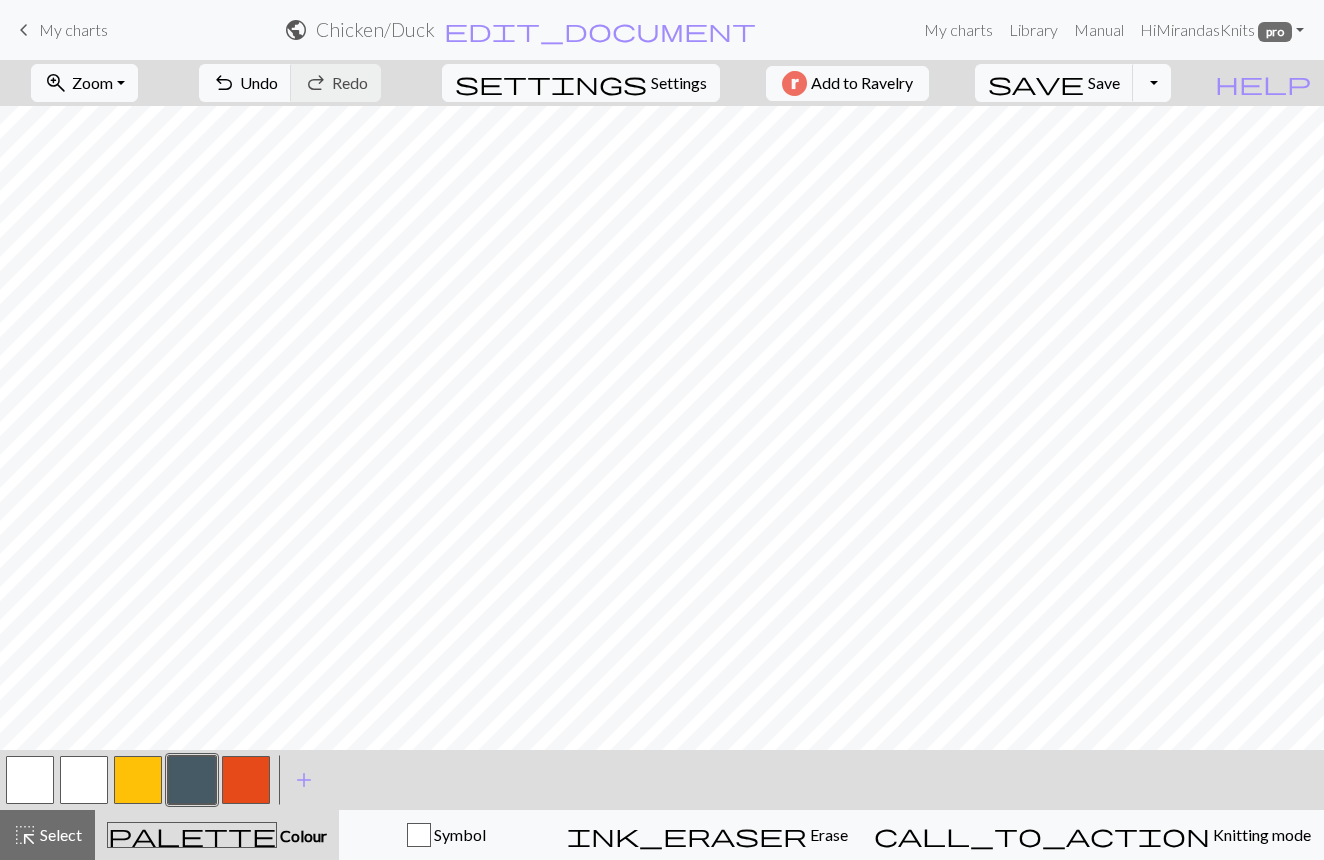 click at bounding box center (138, 780) 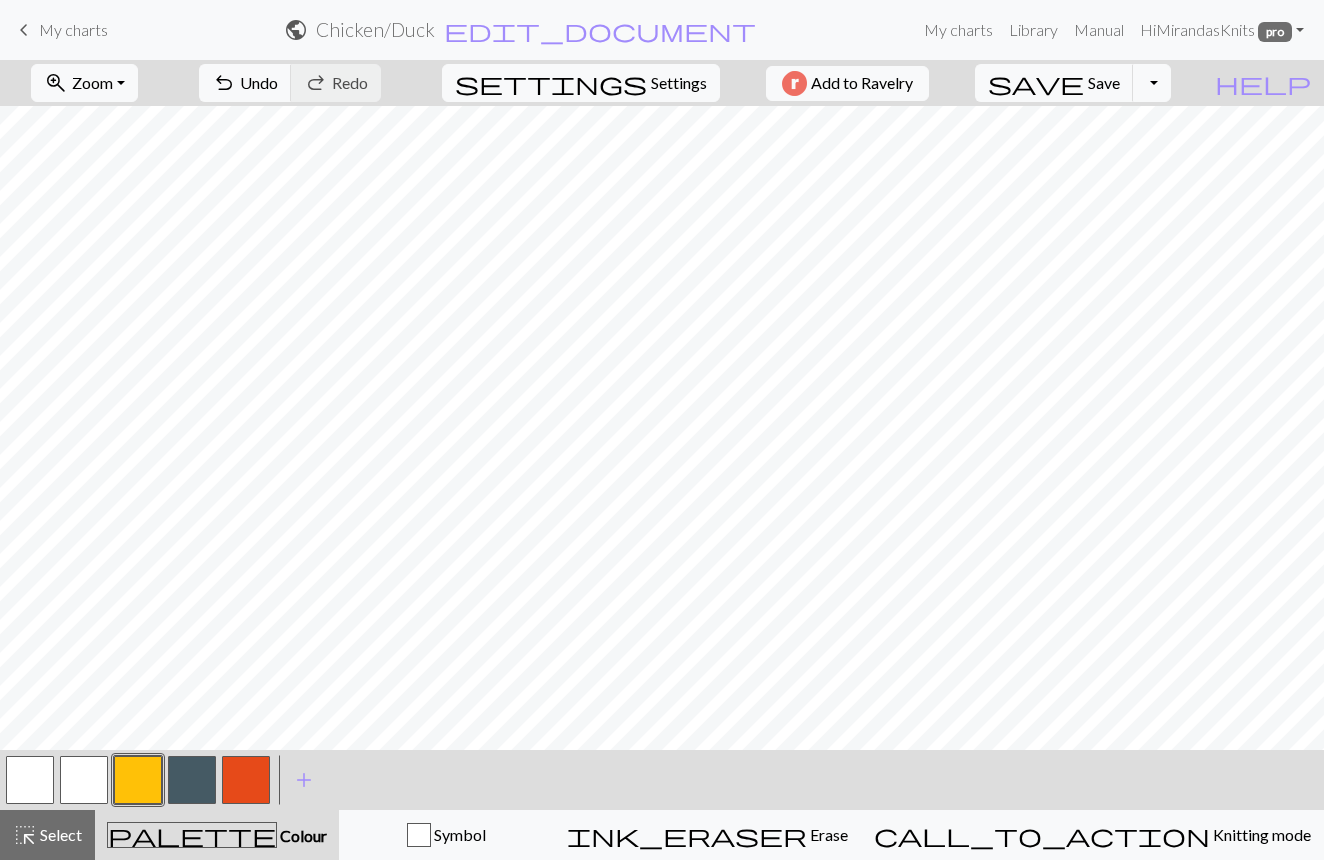 click at bounding box center [138, 780] 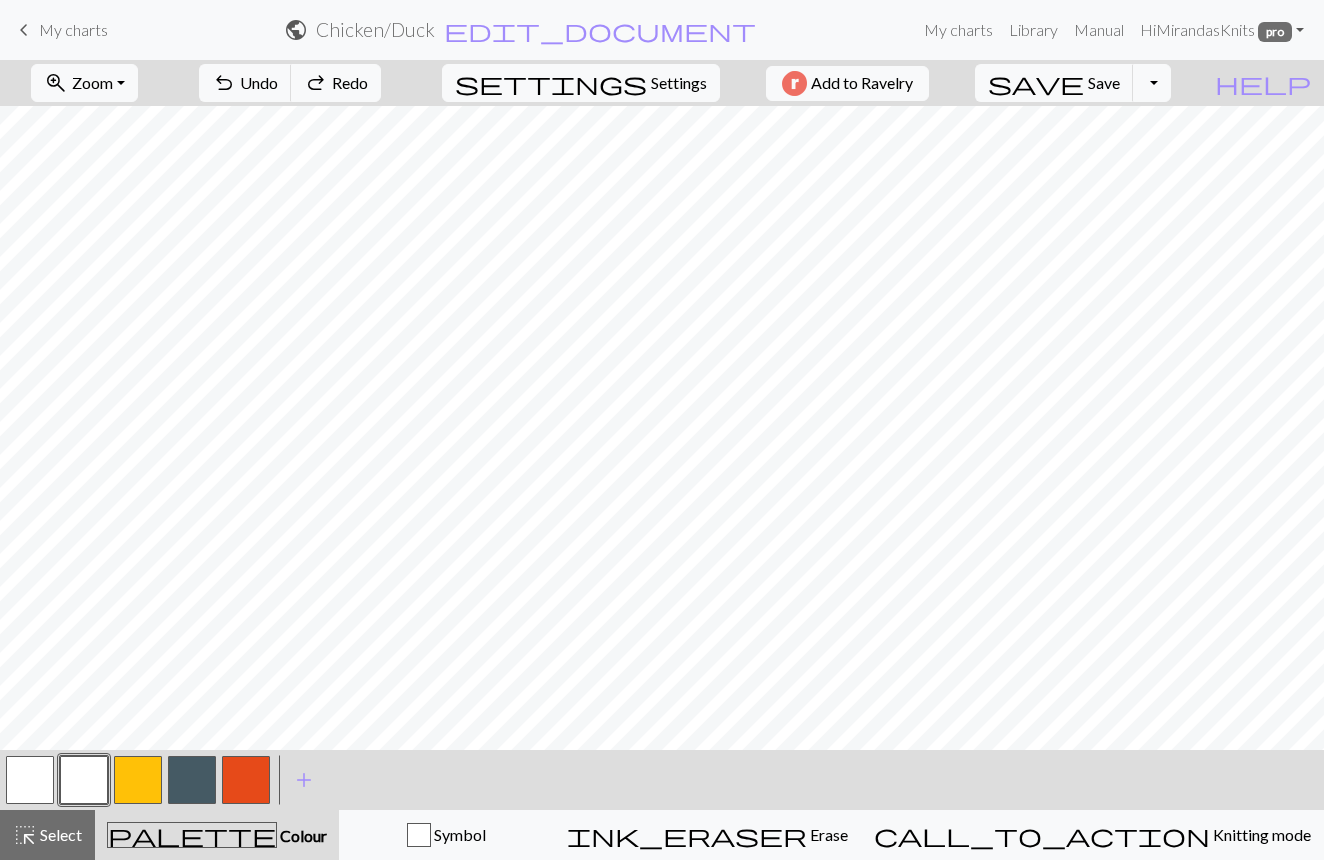click at bounding box center (246, 780) 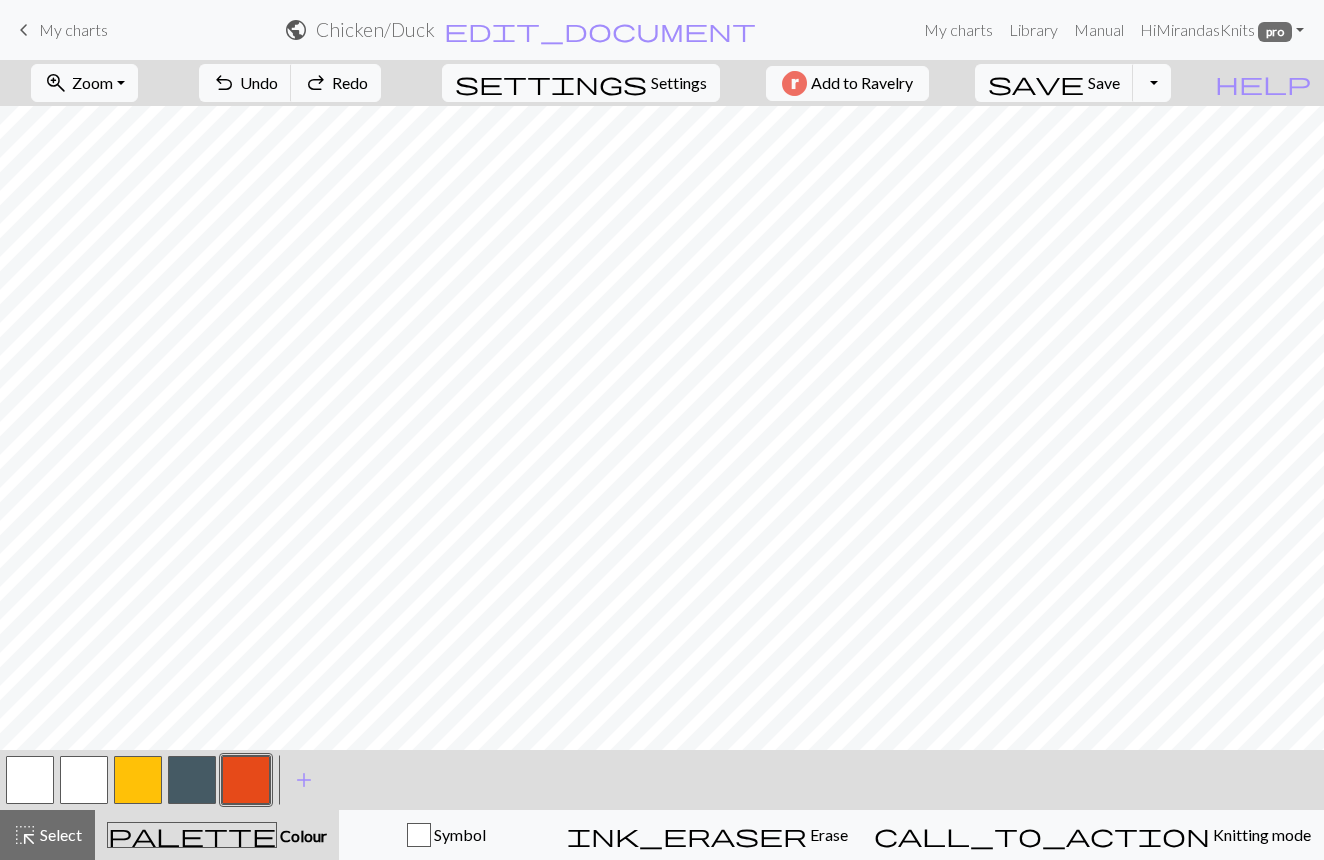 click at bounding box center [246, 780] 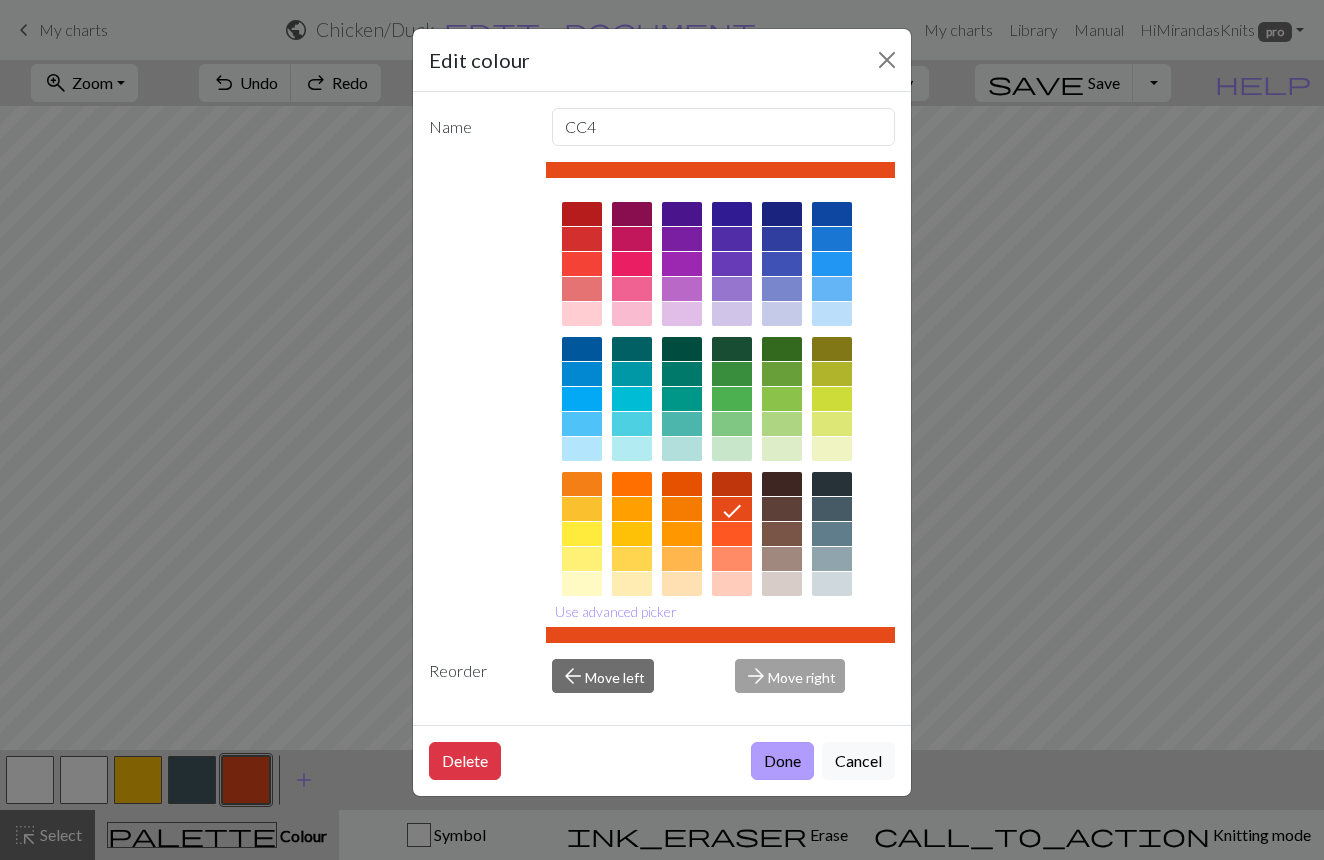 click on "Done" at bounding box center [782, 761] 